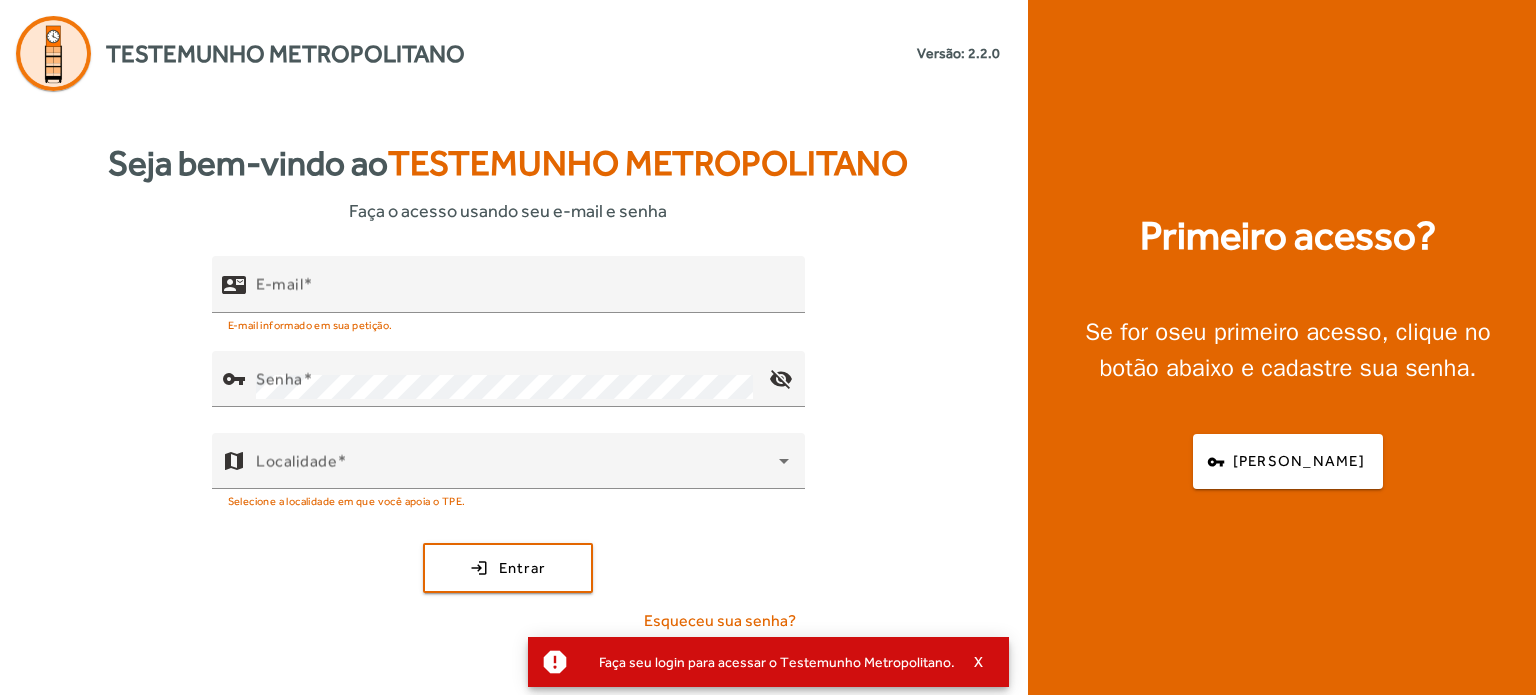 scroll, scrollTop: 0, scrollLeft: 0, axis: both 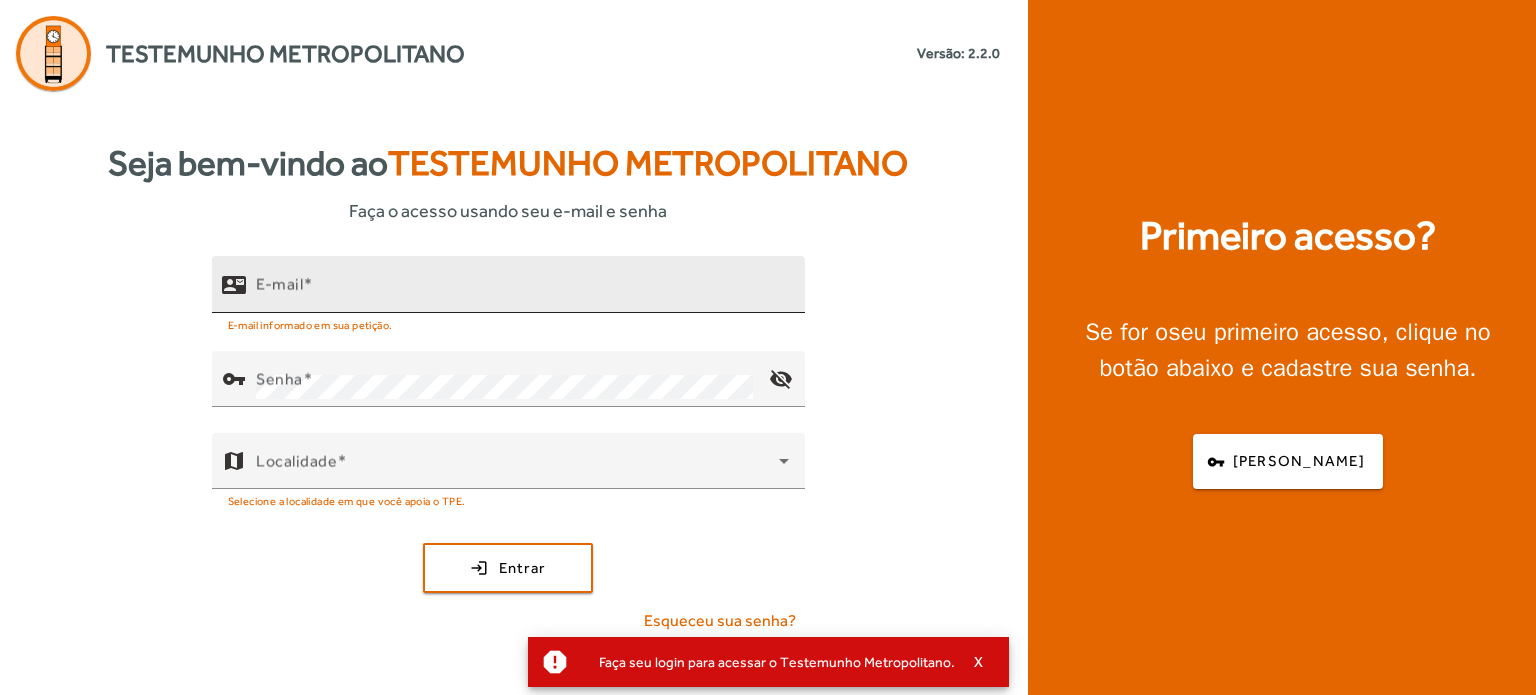 click on "E-mail" at bounding box center [279, 284] 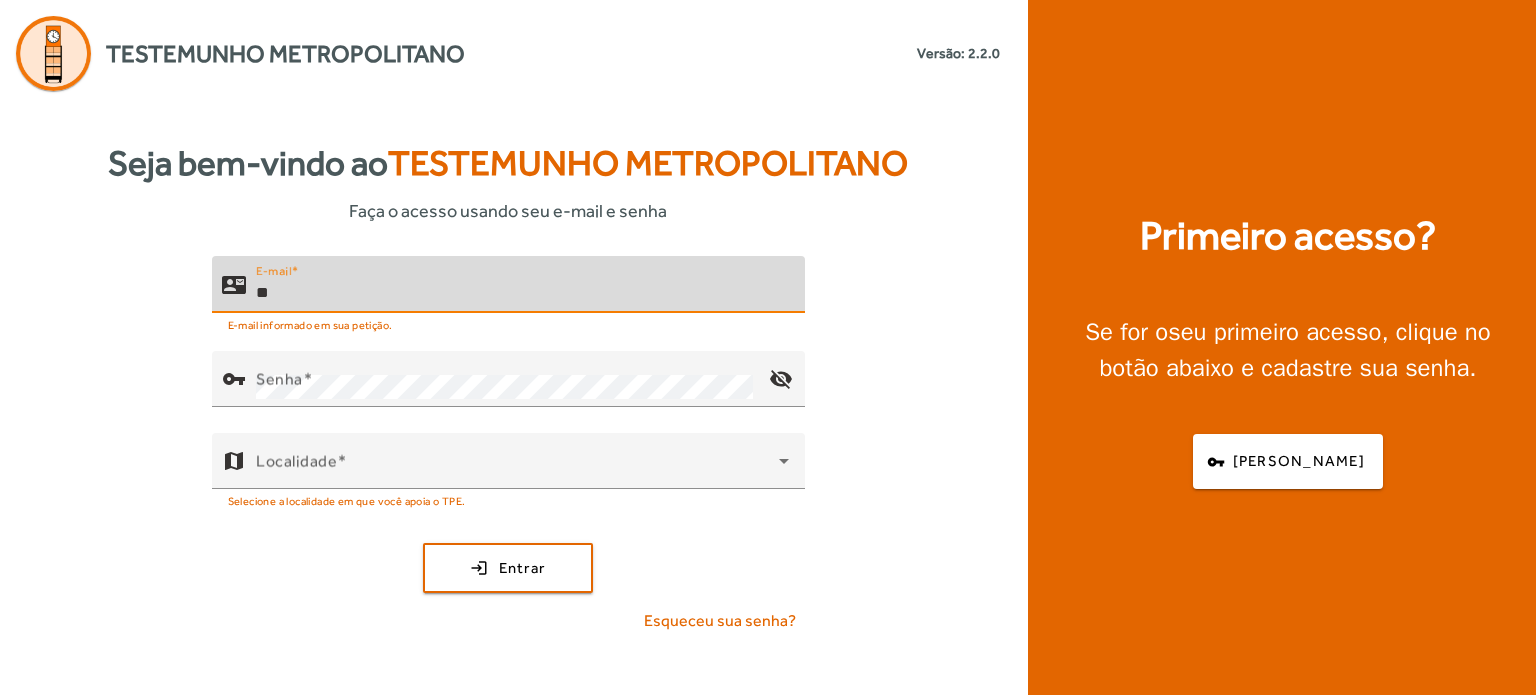 type on "**********" 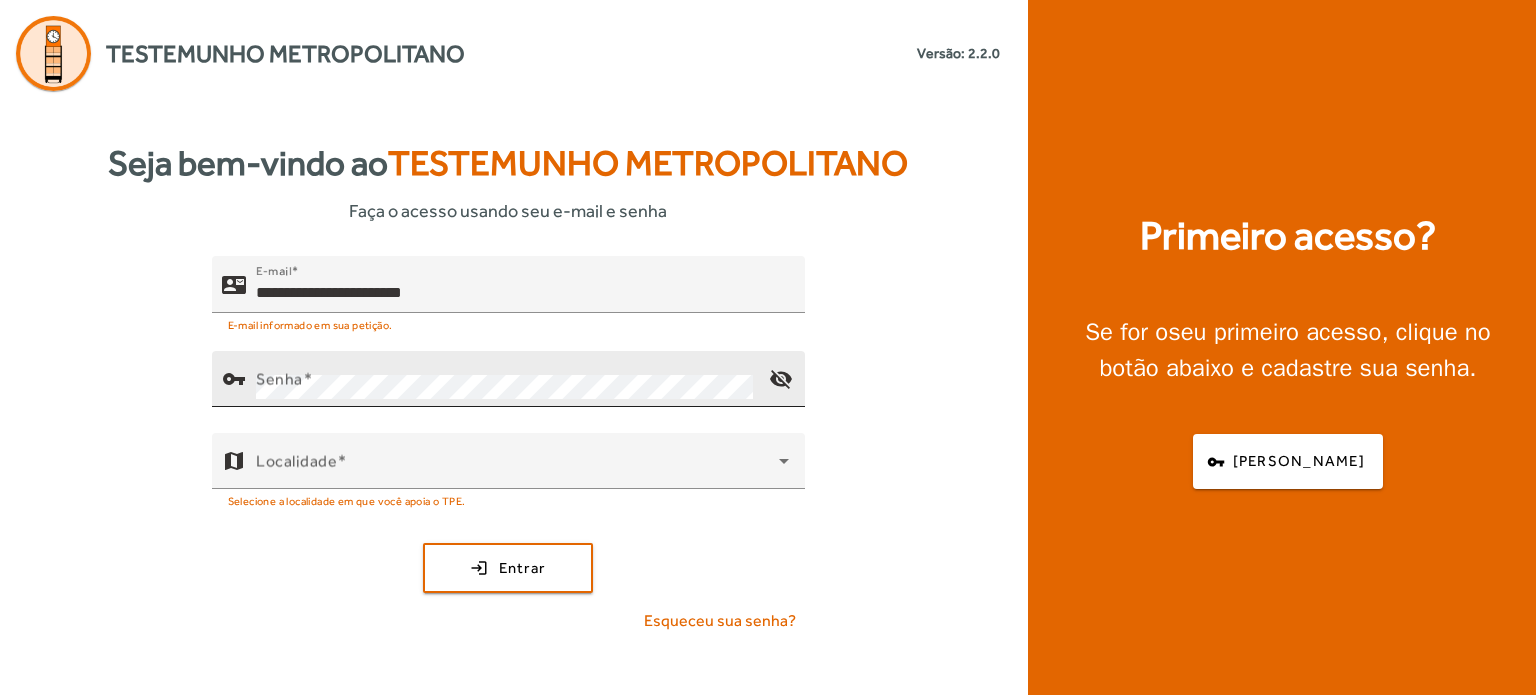 click on "Senha" at bounding box center [279, 379] 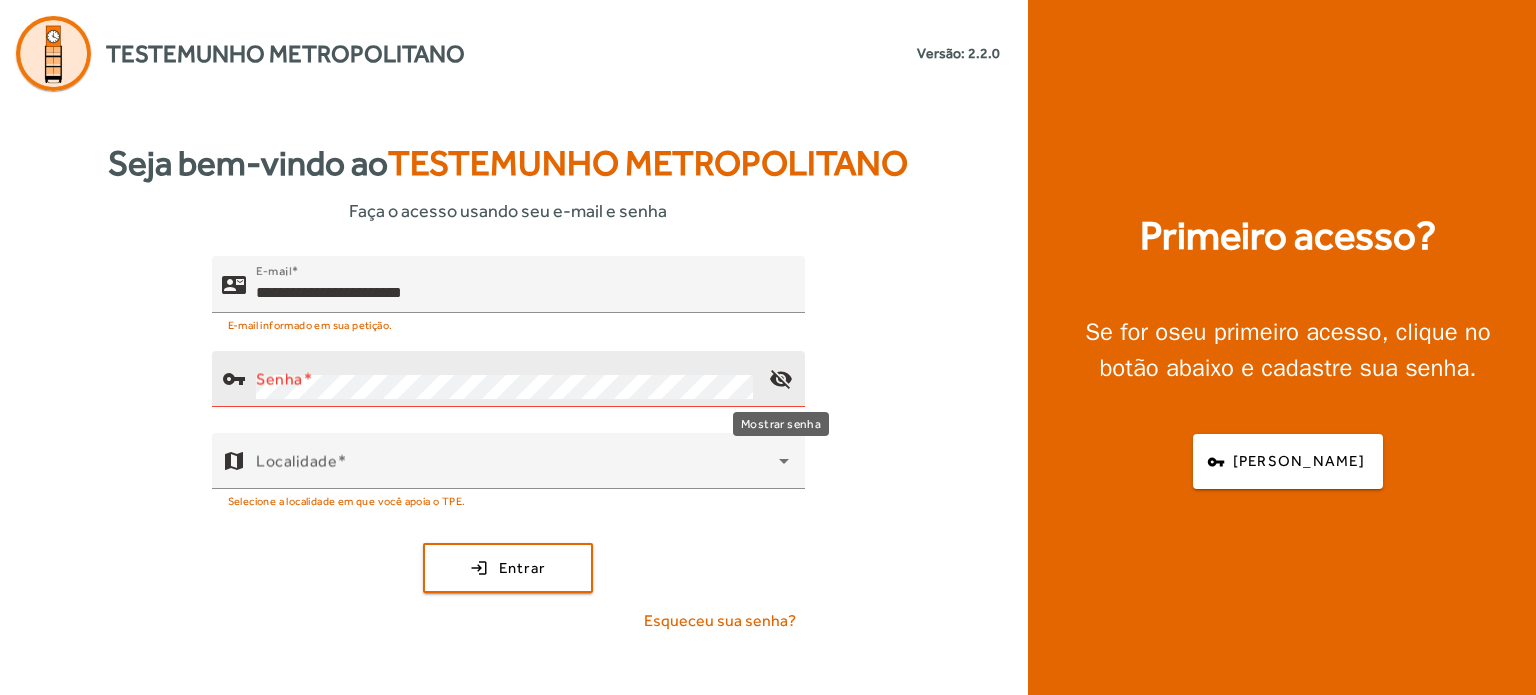 click on "visibility_off" 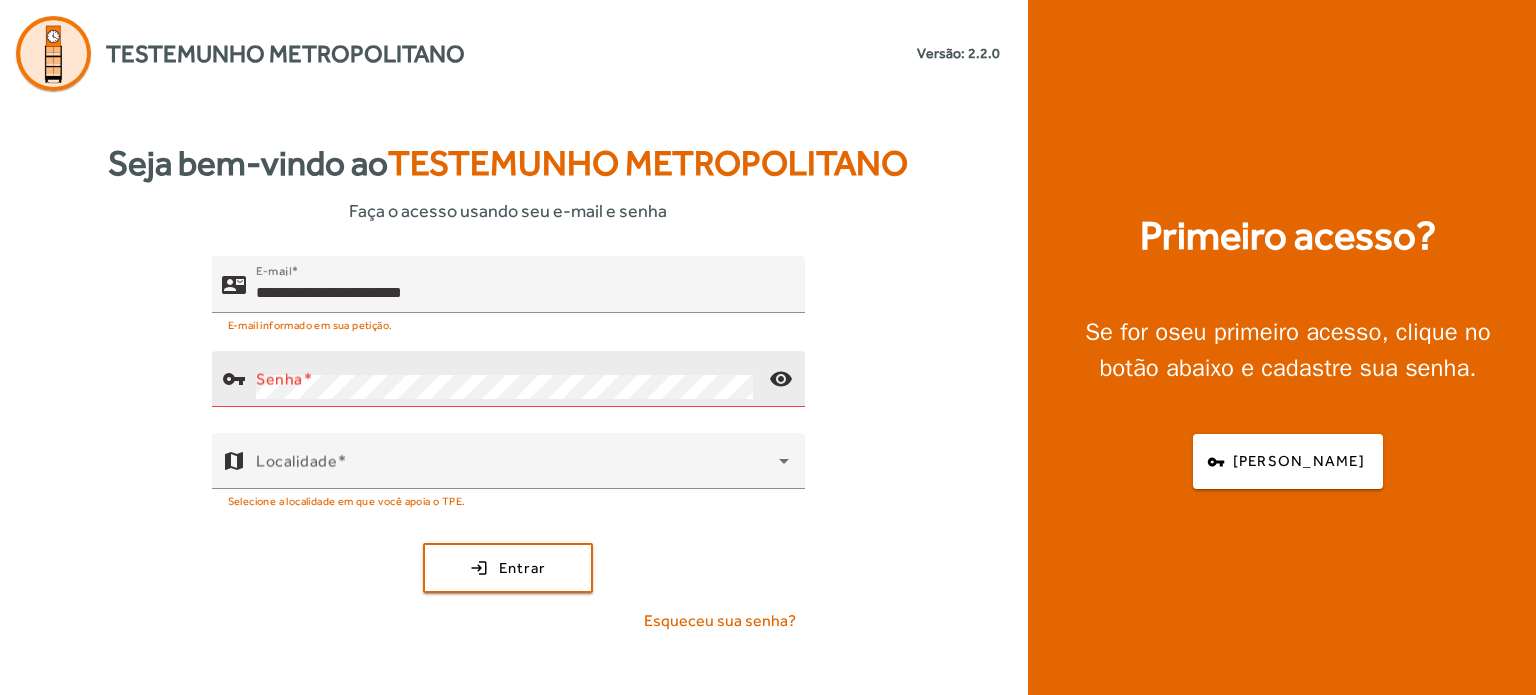 click on "Senha" at bounding box center (279, 379) 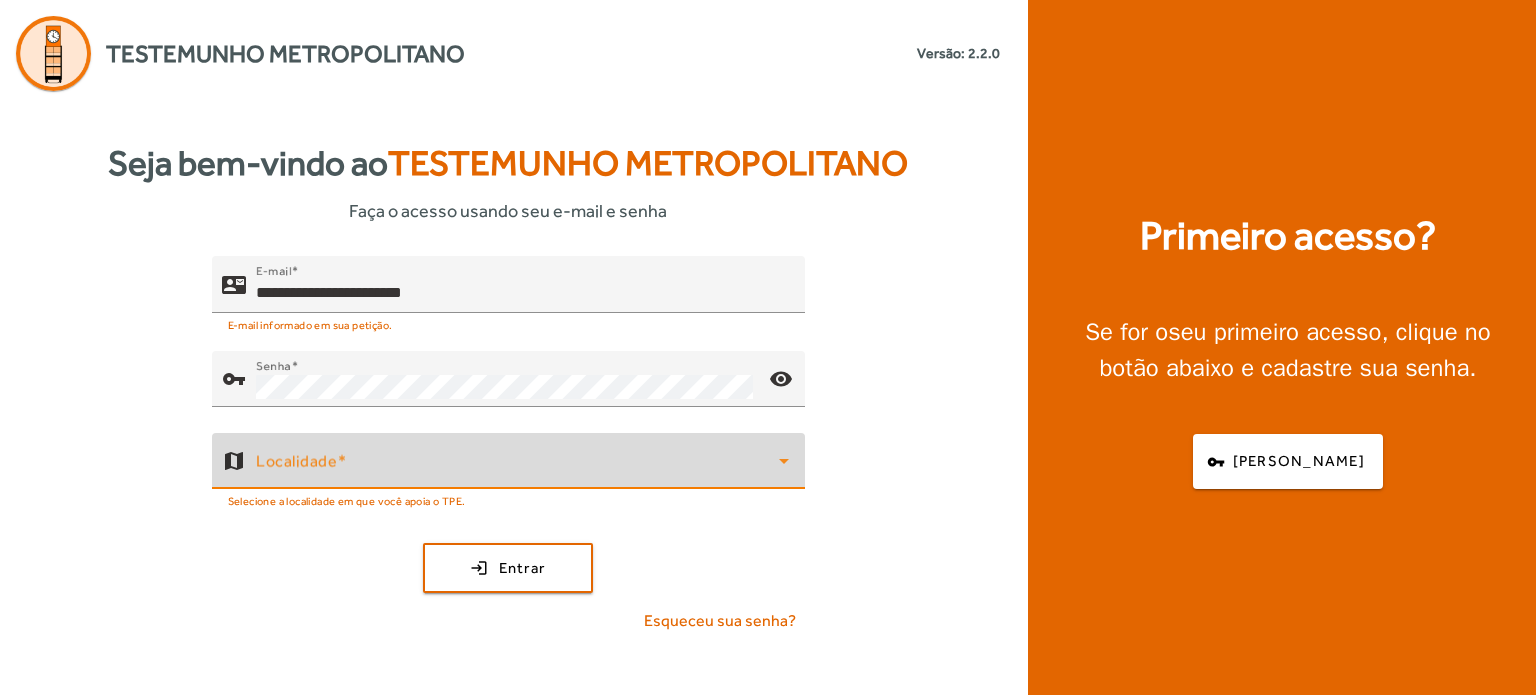 click 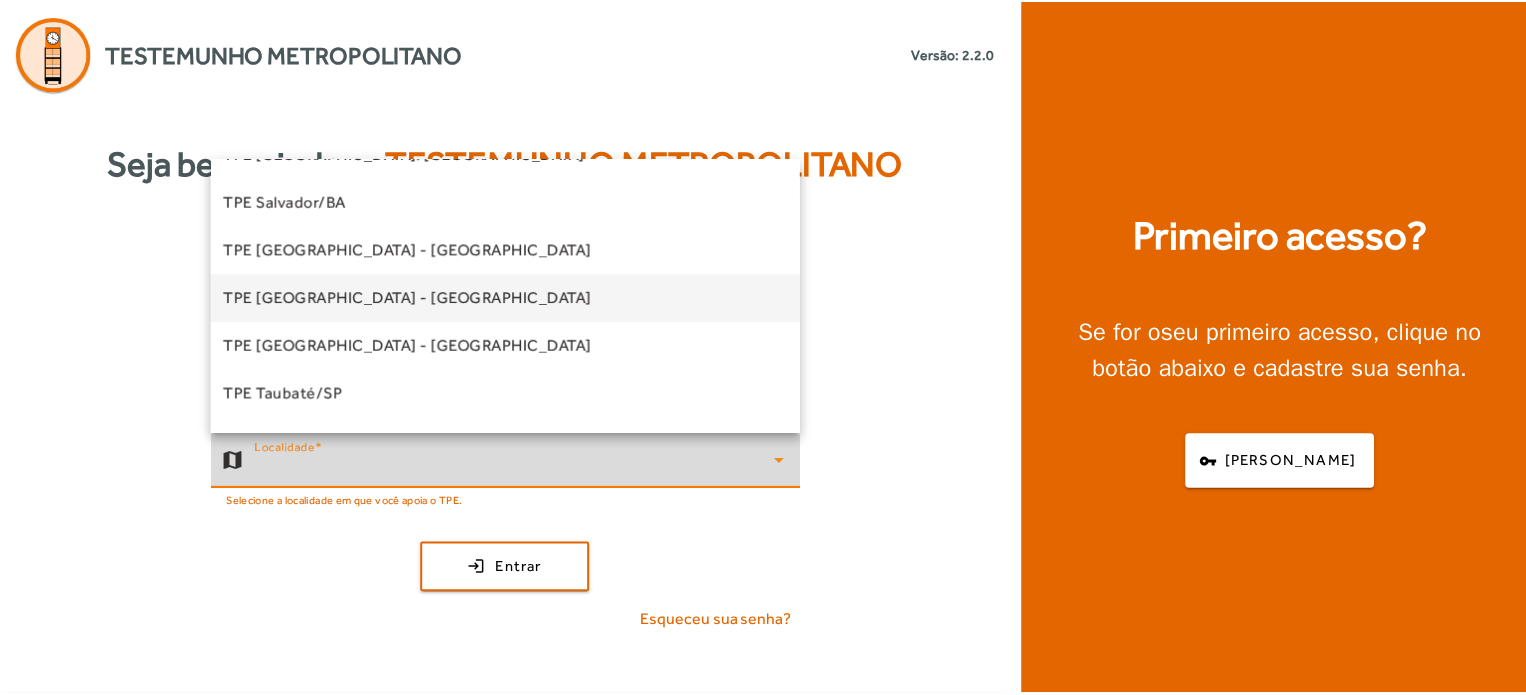 scroll, scrollTop: 556, scrollLeft: 0, axis: vertical 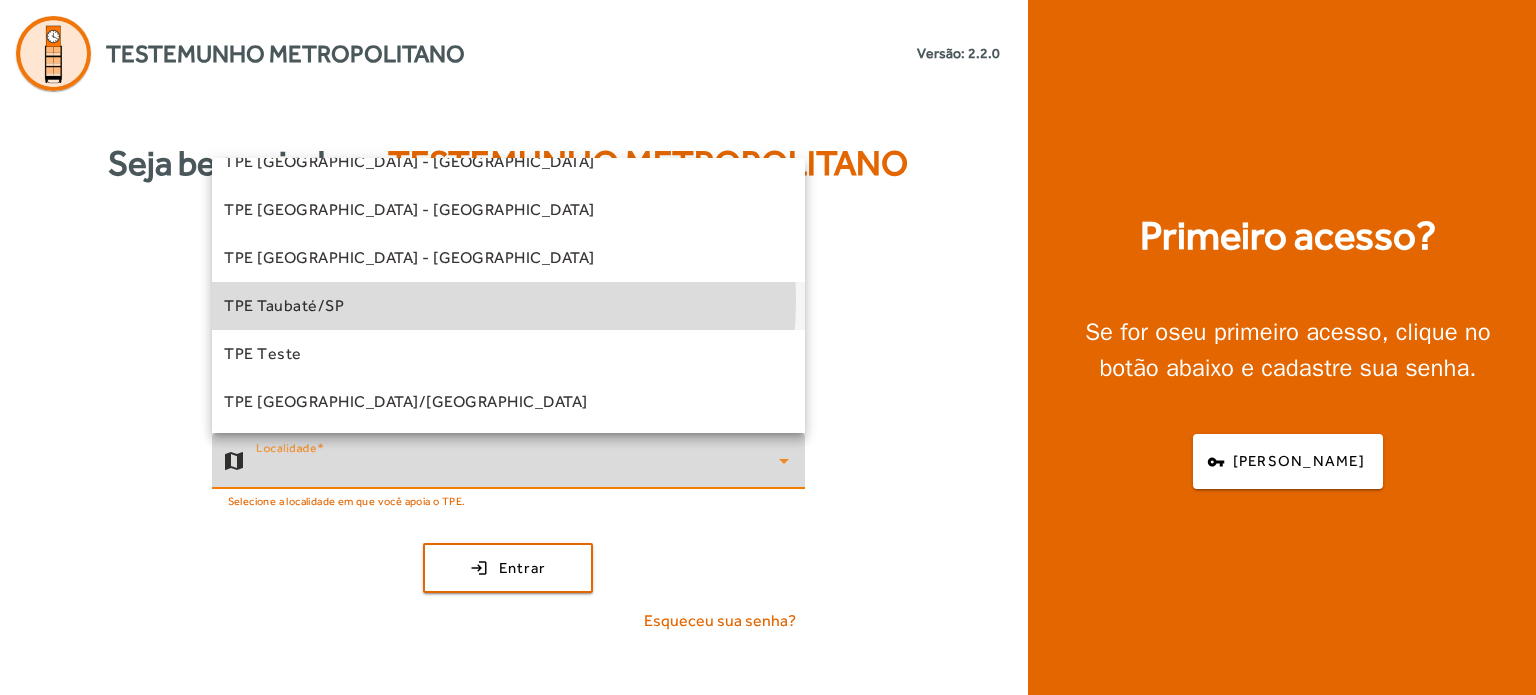 click on "TPE Taubaté/SP" at bounding box center [508, 306] 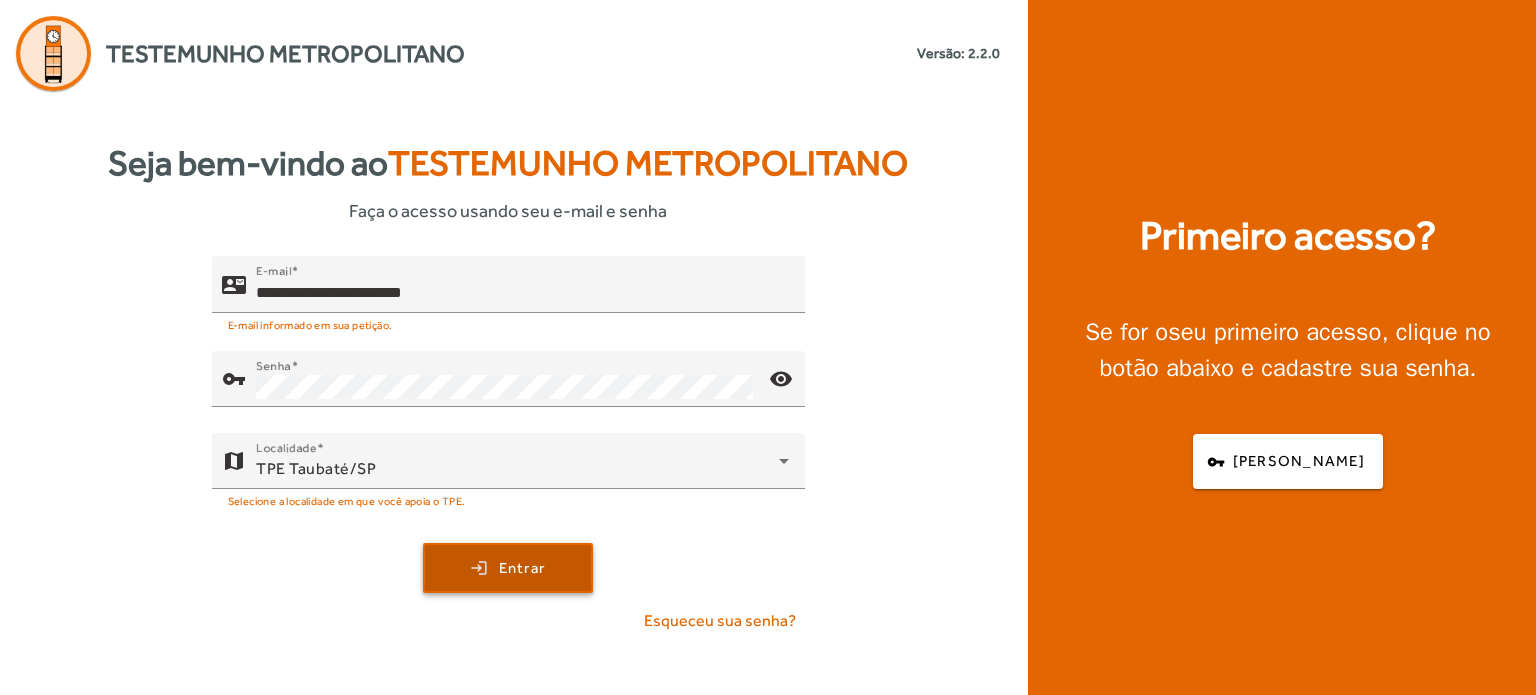 click on "Entrar" 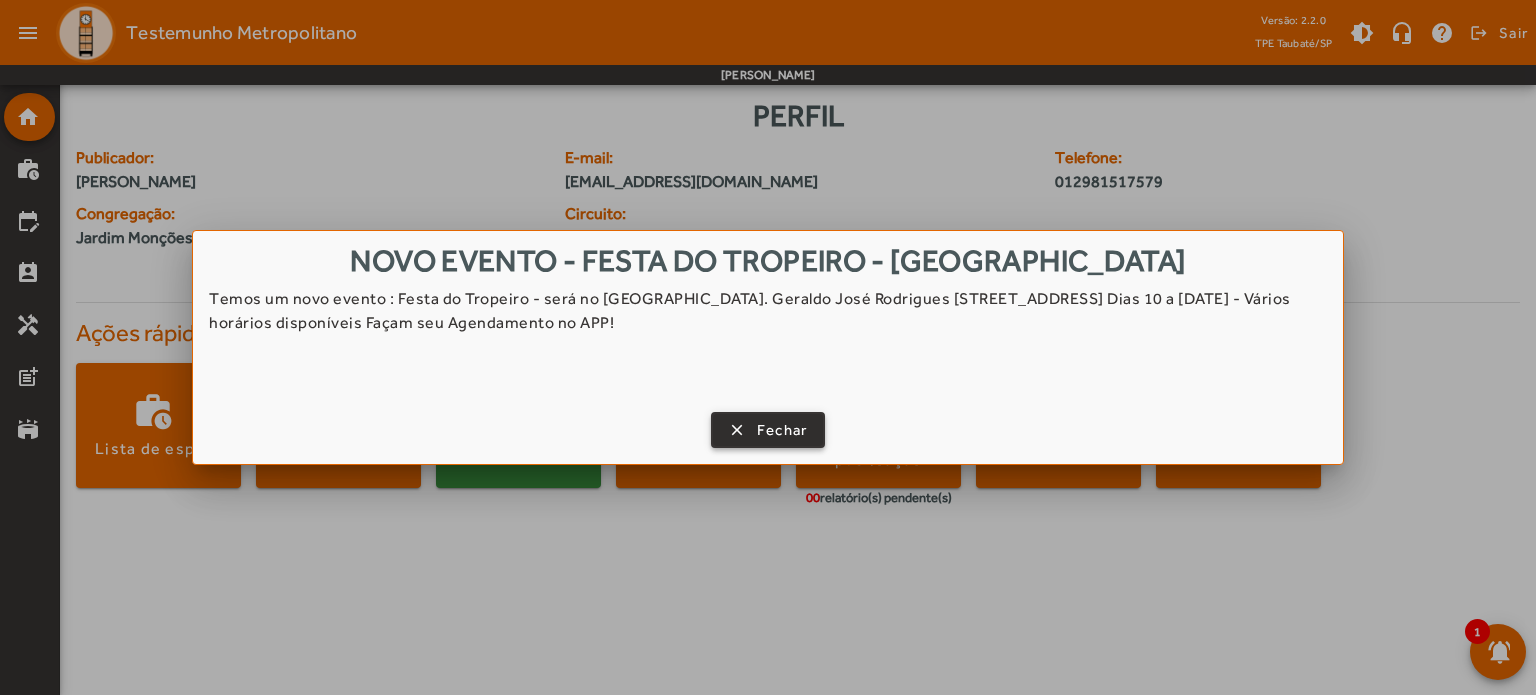 click on "Fechar" at bounding box center (782, 430) 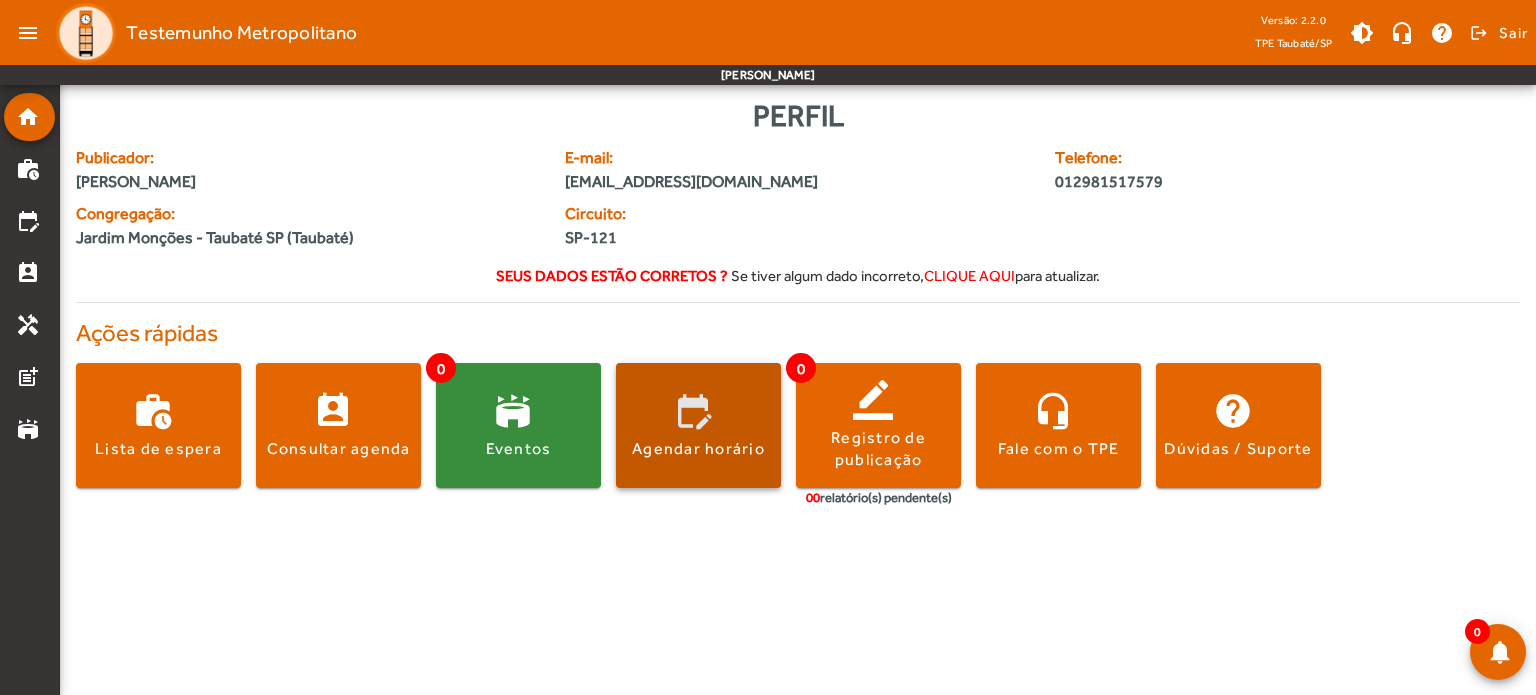 click 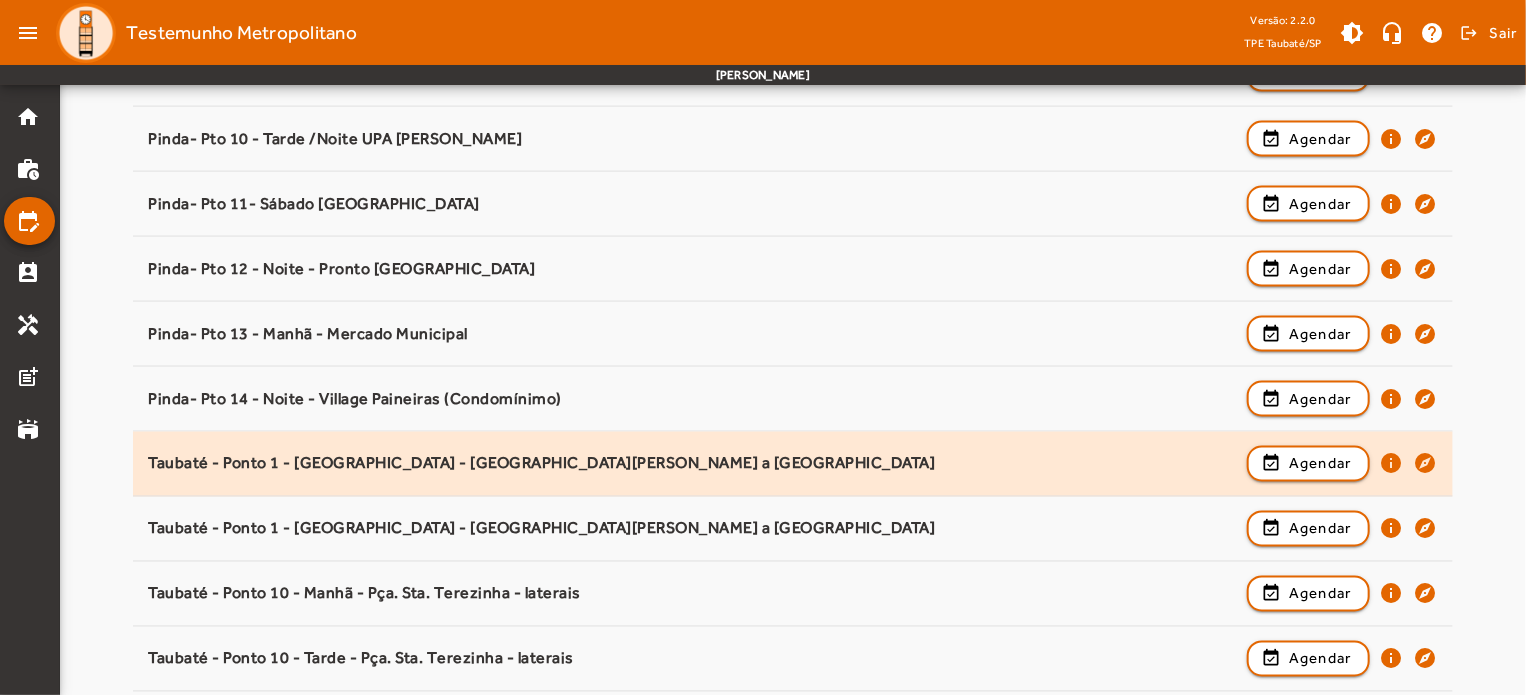 scroll, scrollTop: 1600, scrollLeft: 0, axis: vertical 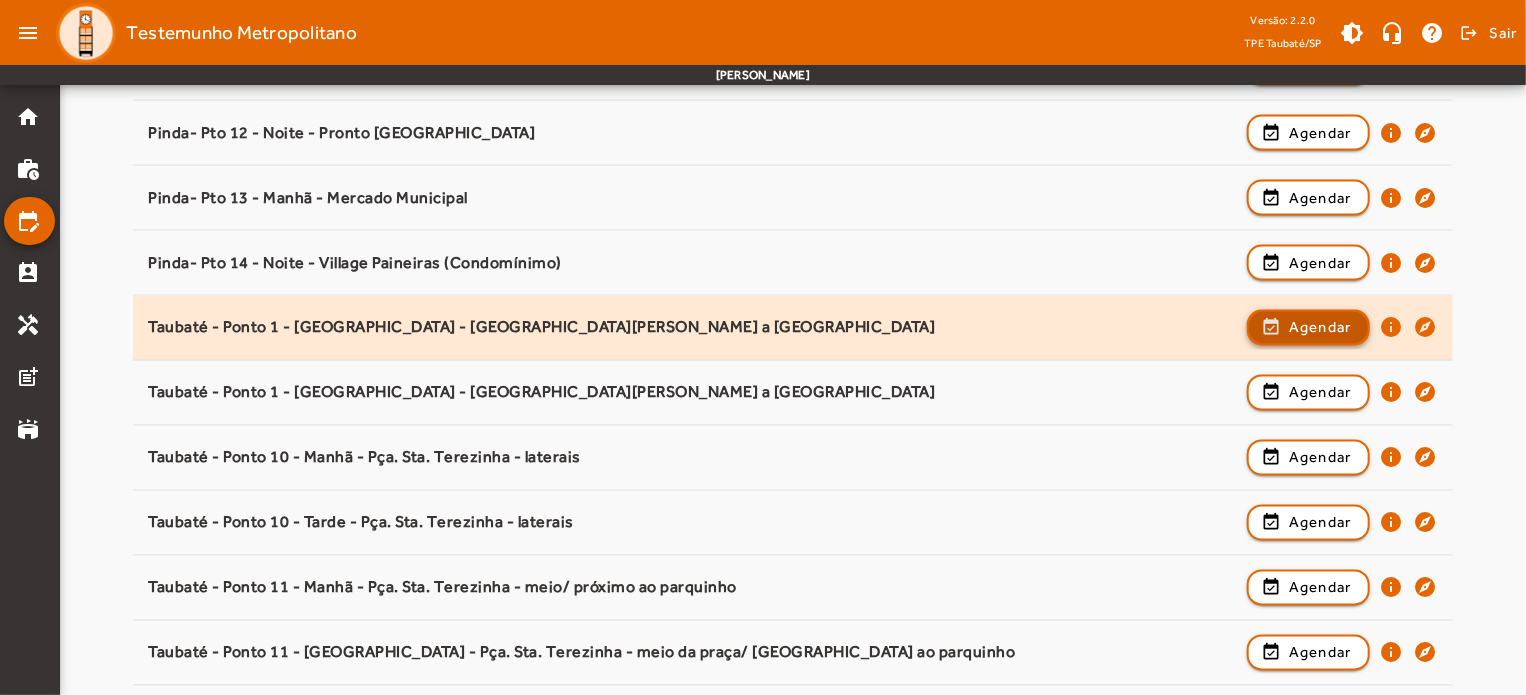 click on "Agendar" 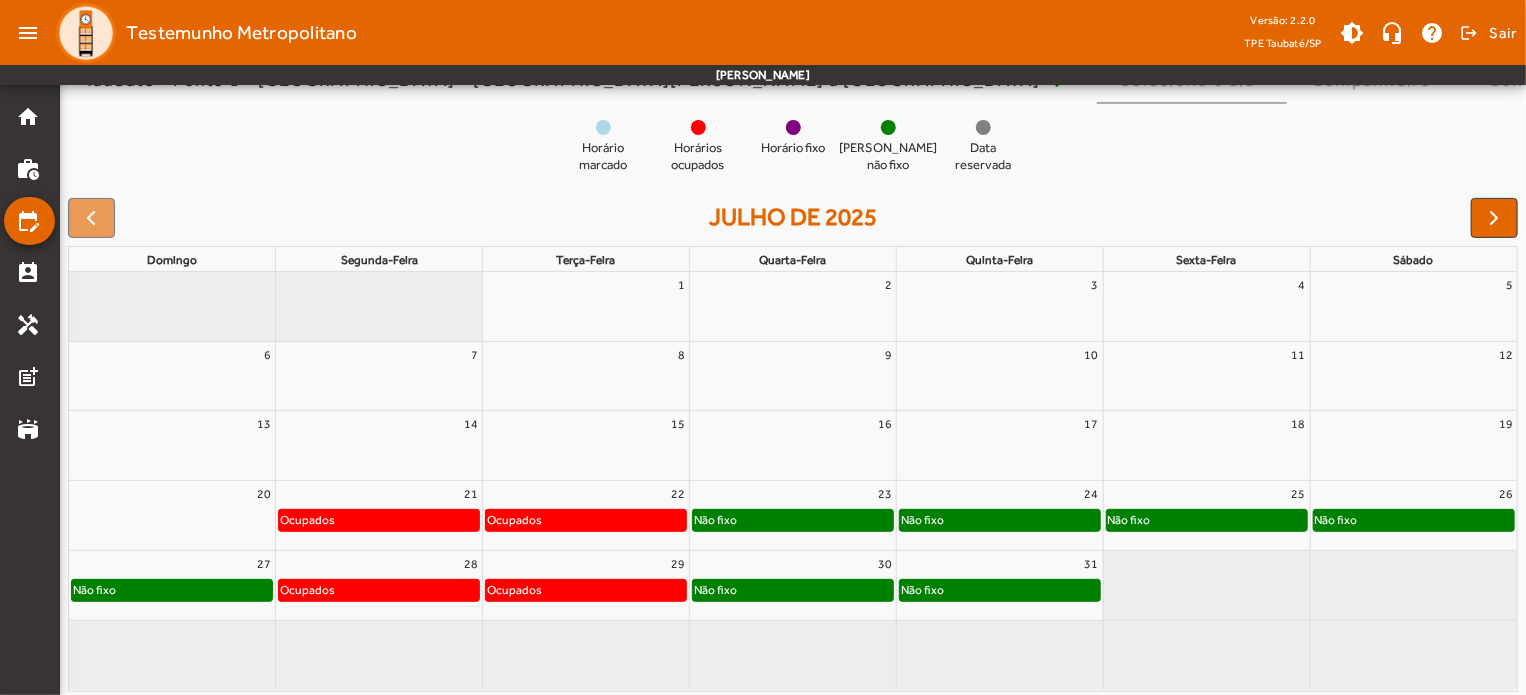 scroll, scrollTop: 190, scrollLeft: 0, axis: vertical 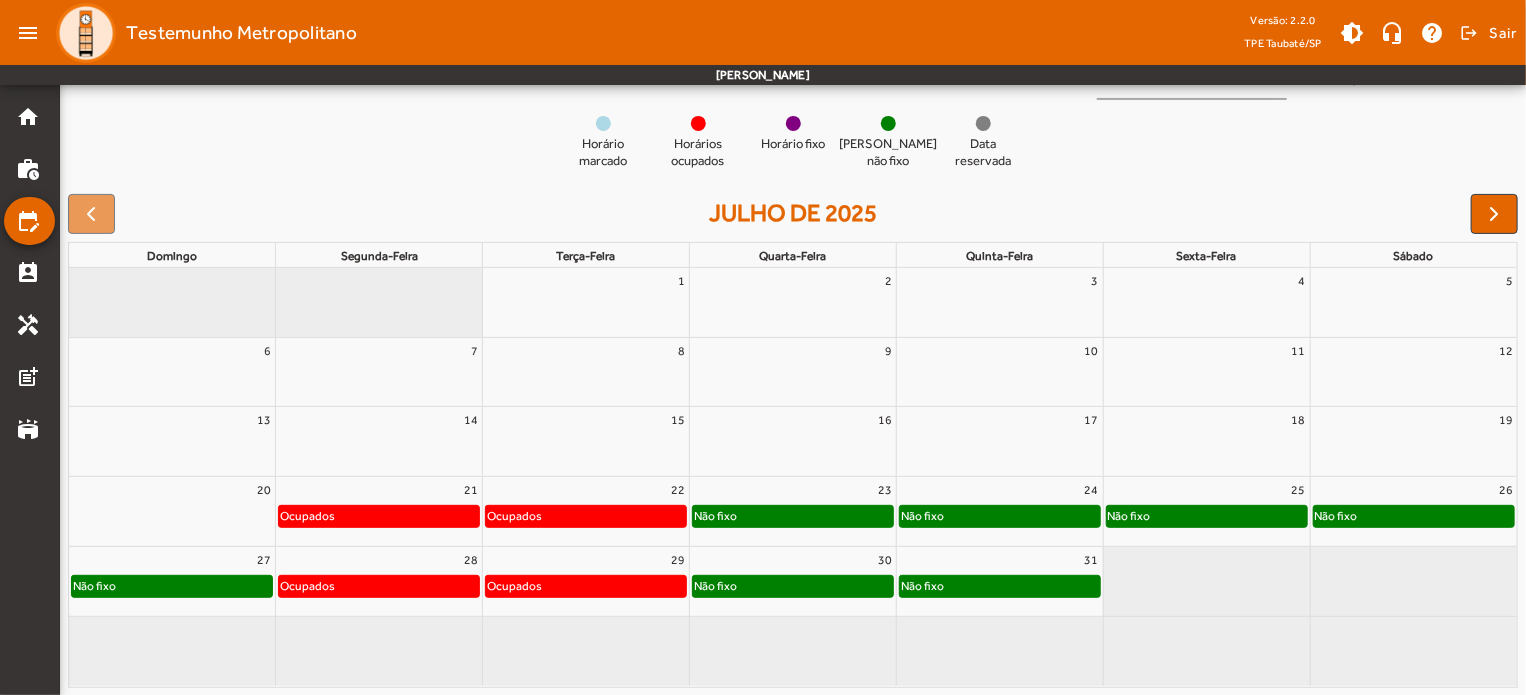click on "Ocupados" at bounding box center (586, 516) 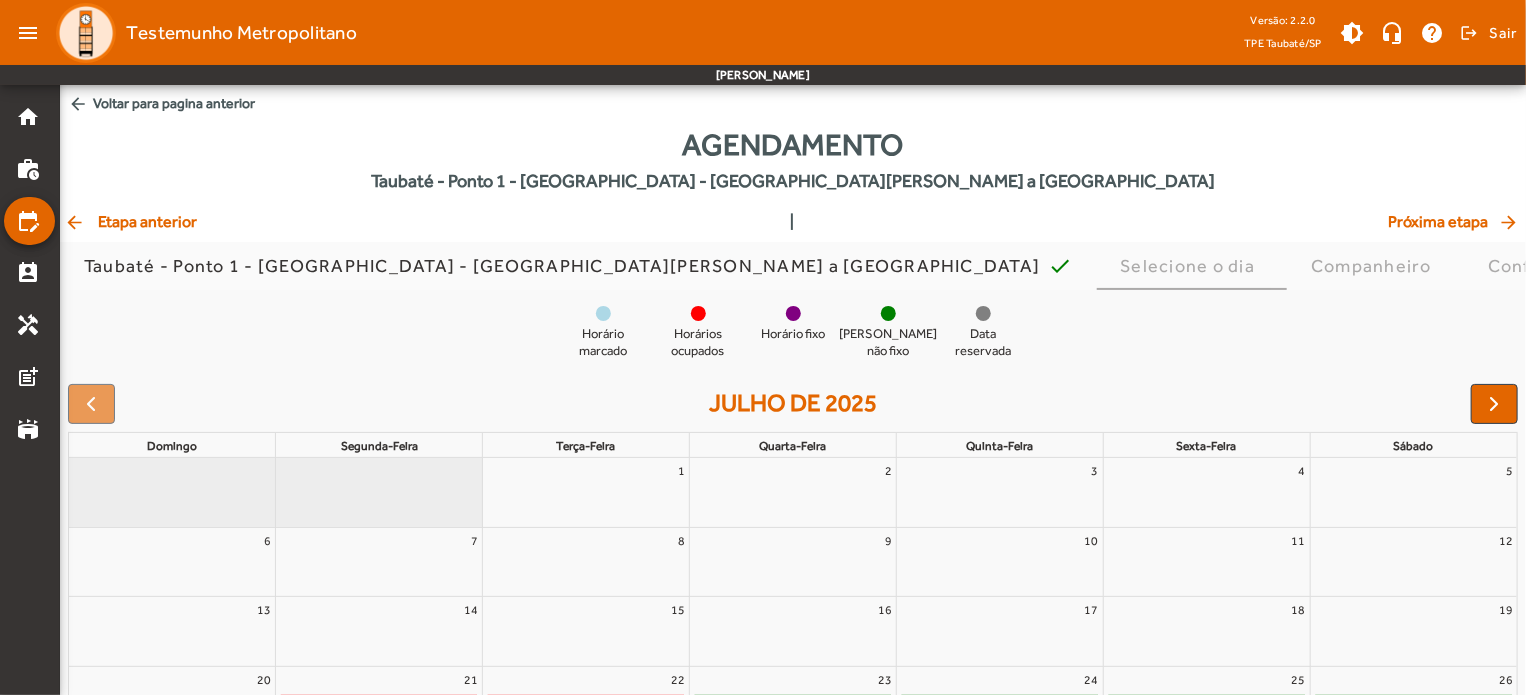 scroll, scrollTop: 0, scrollLeft: 0, axis: both 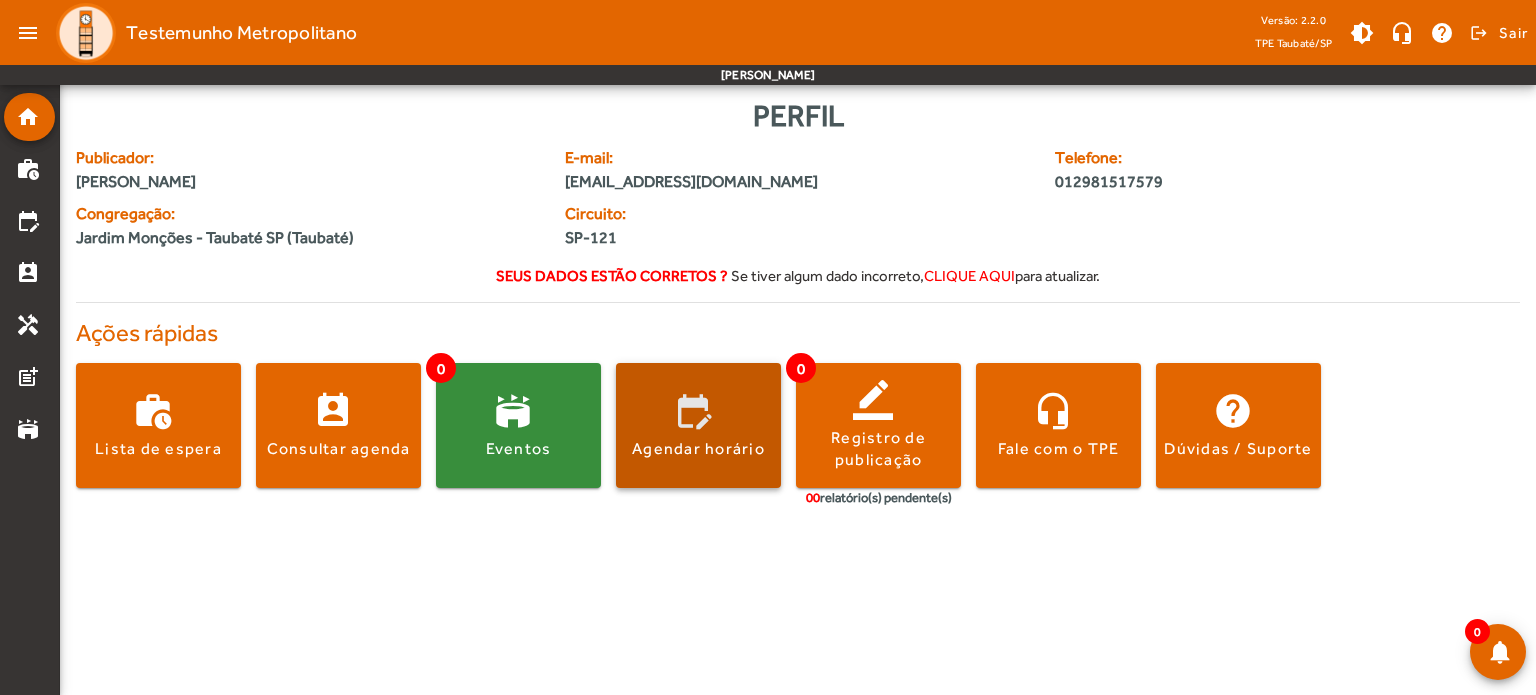 click 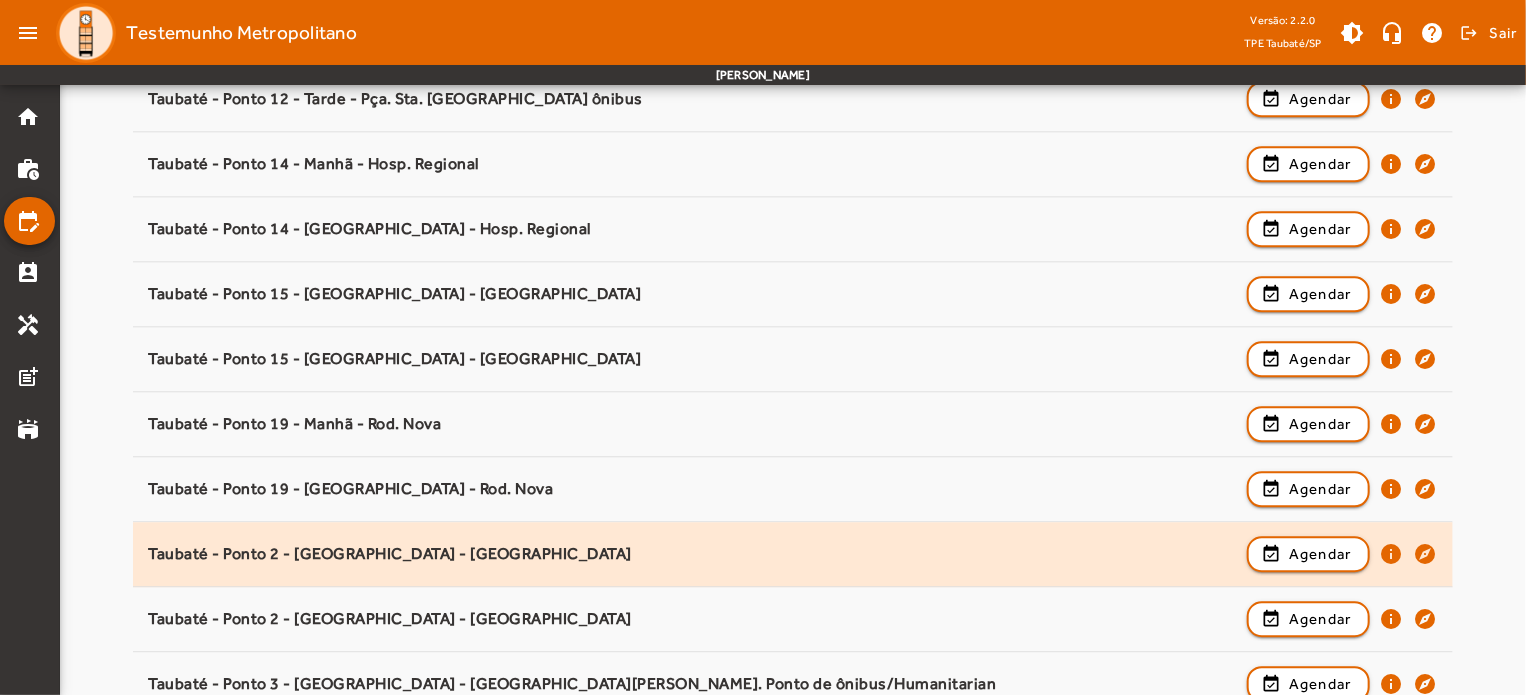 scroll, scrollTop: 2400, scrollLeft: 0, axis: vertical 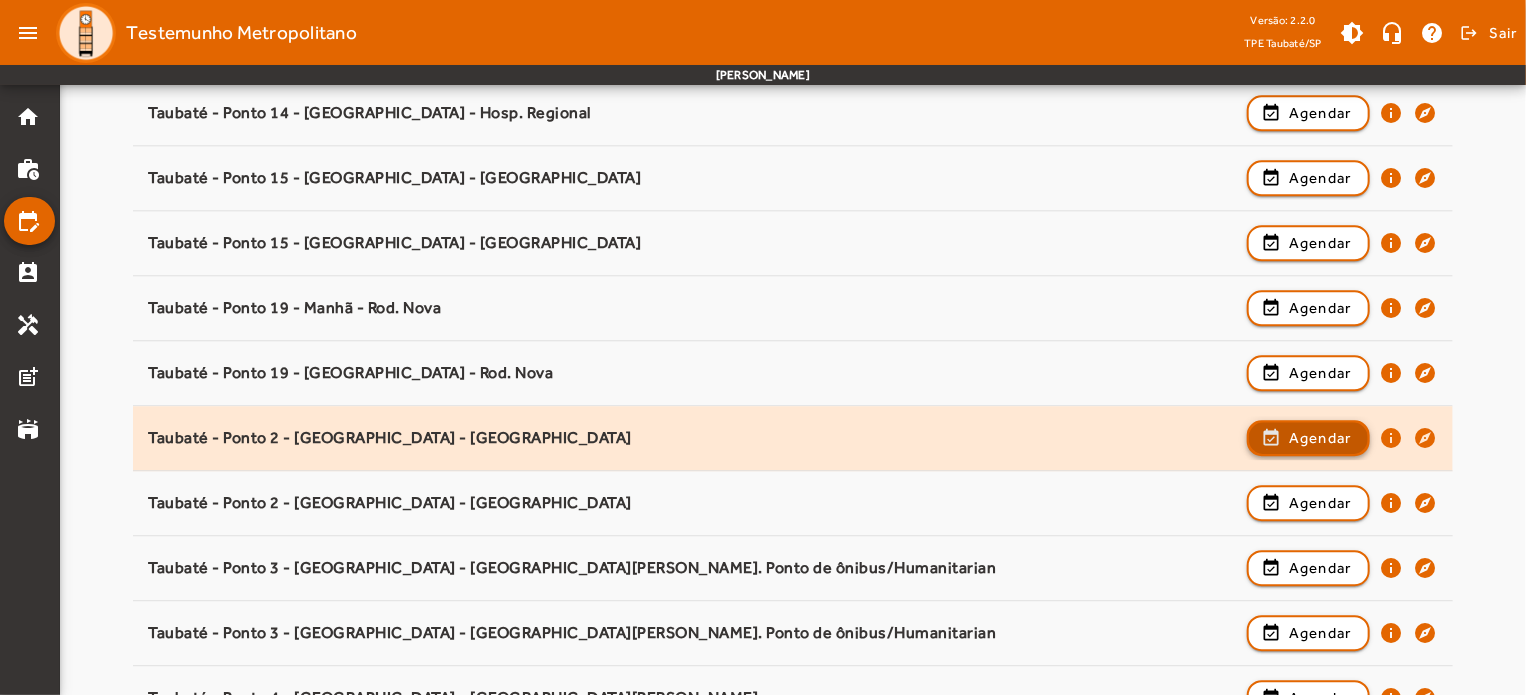 click on "Agendar" 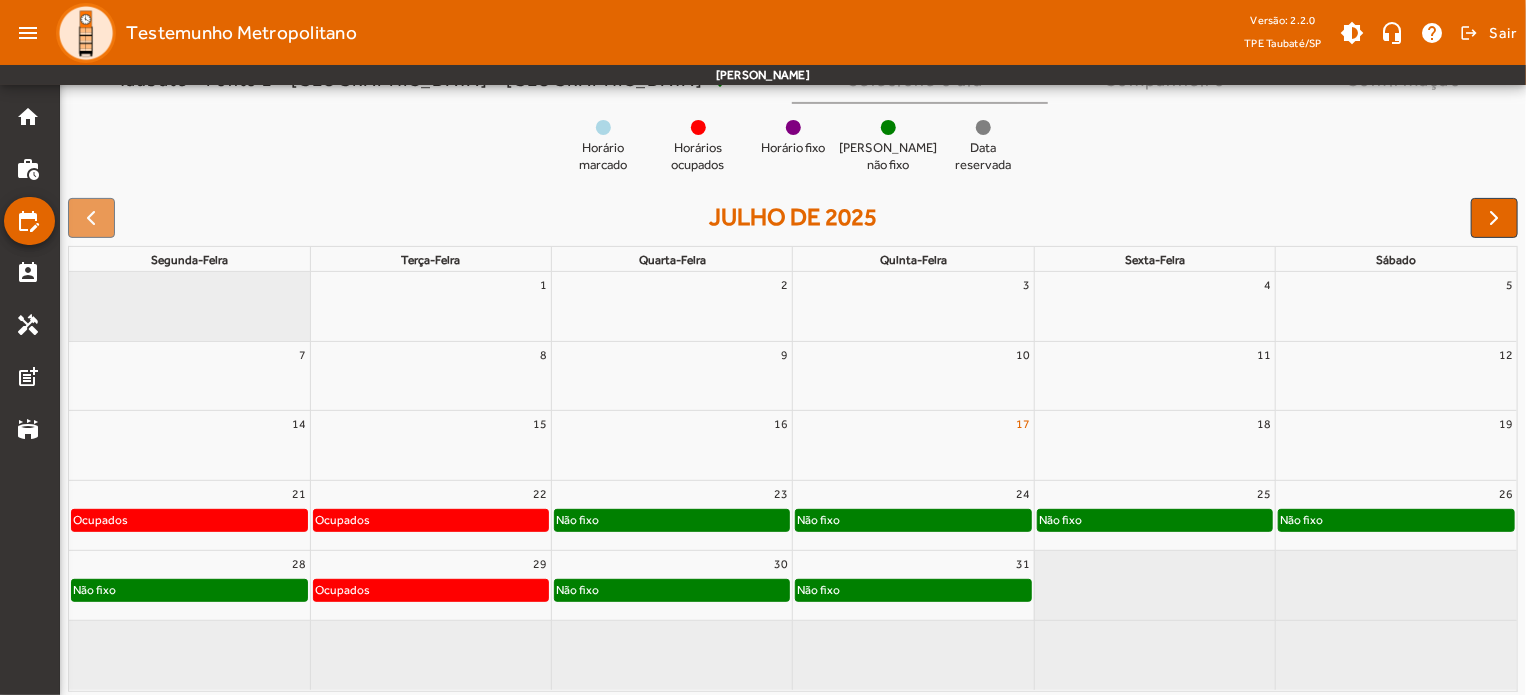 scroll, scrollTop: 190, scrollLeft: 0, axis: vertical 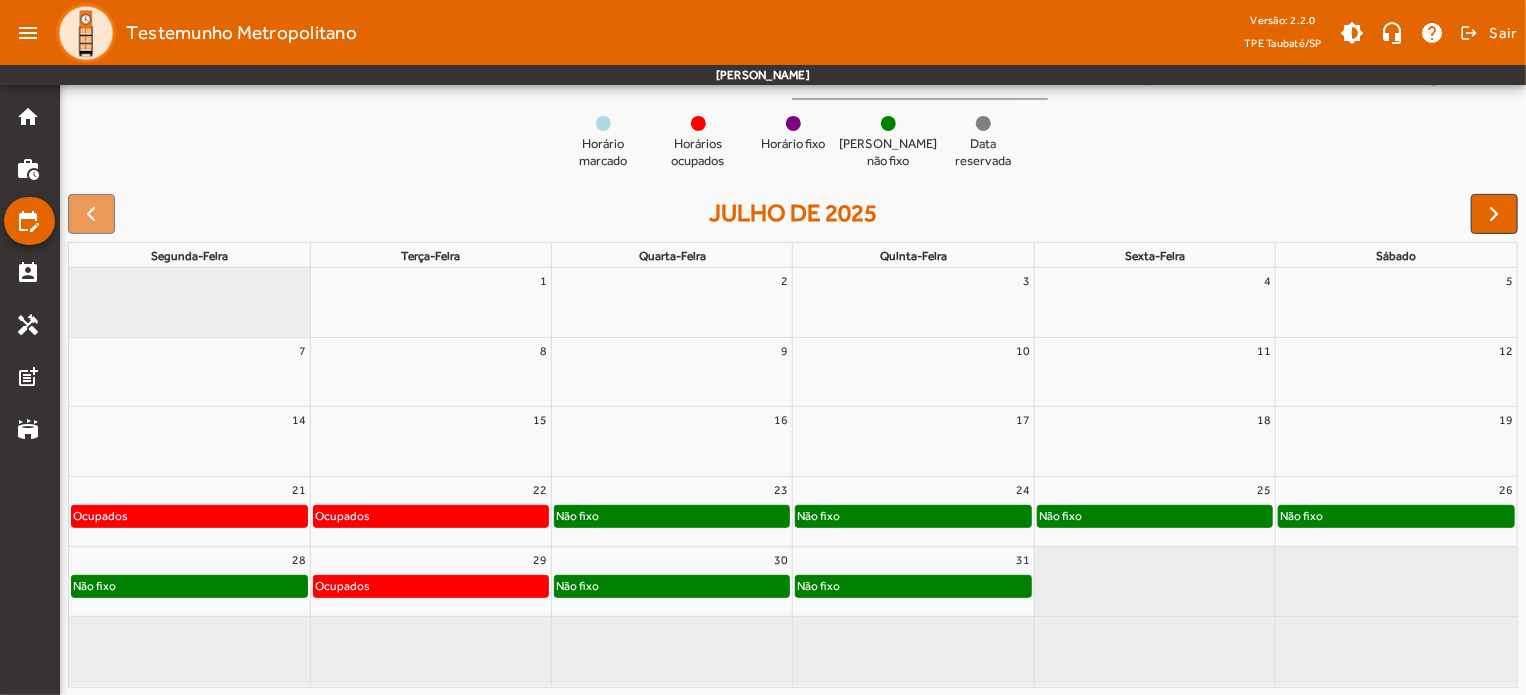 click on "Ocupados" 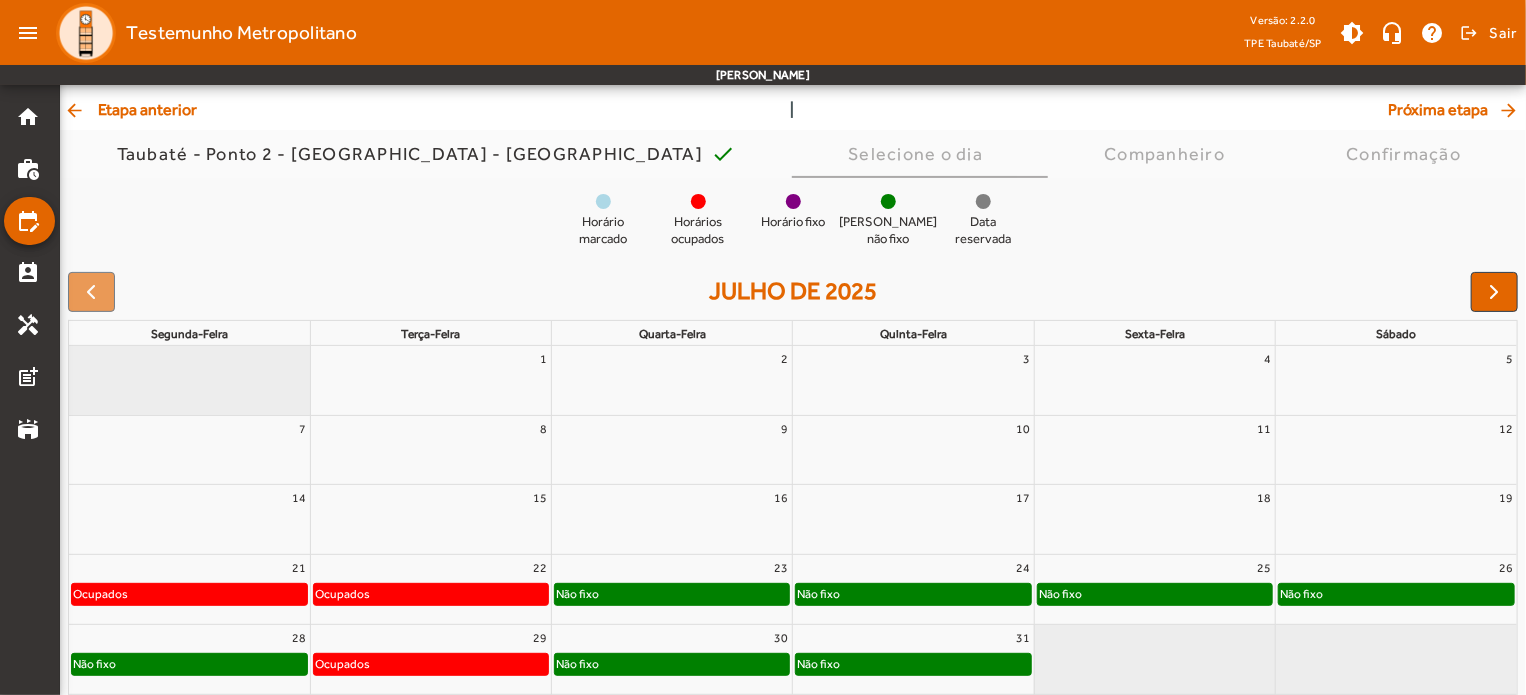scroll, scrollTop: 0, scrollLeft: 0, axis: both 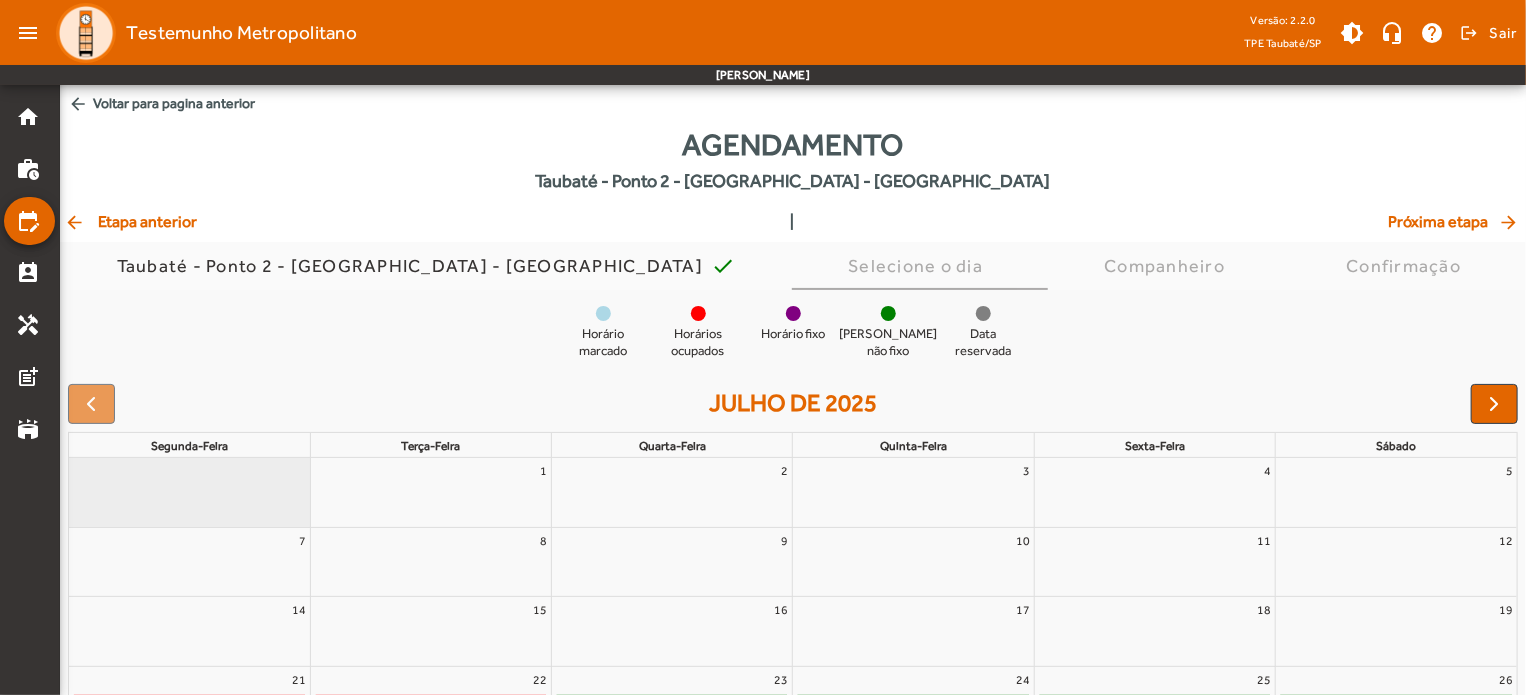 click on "arrow_back" 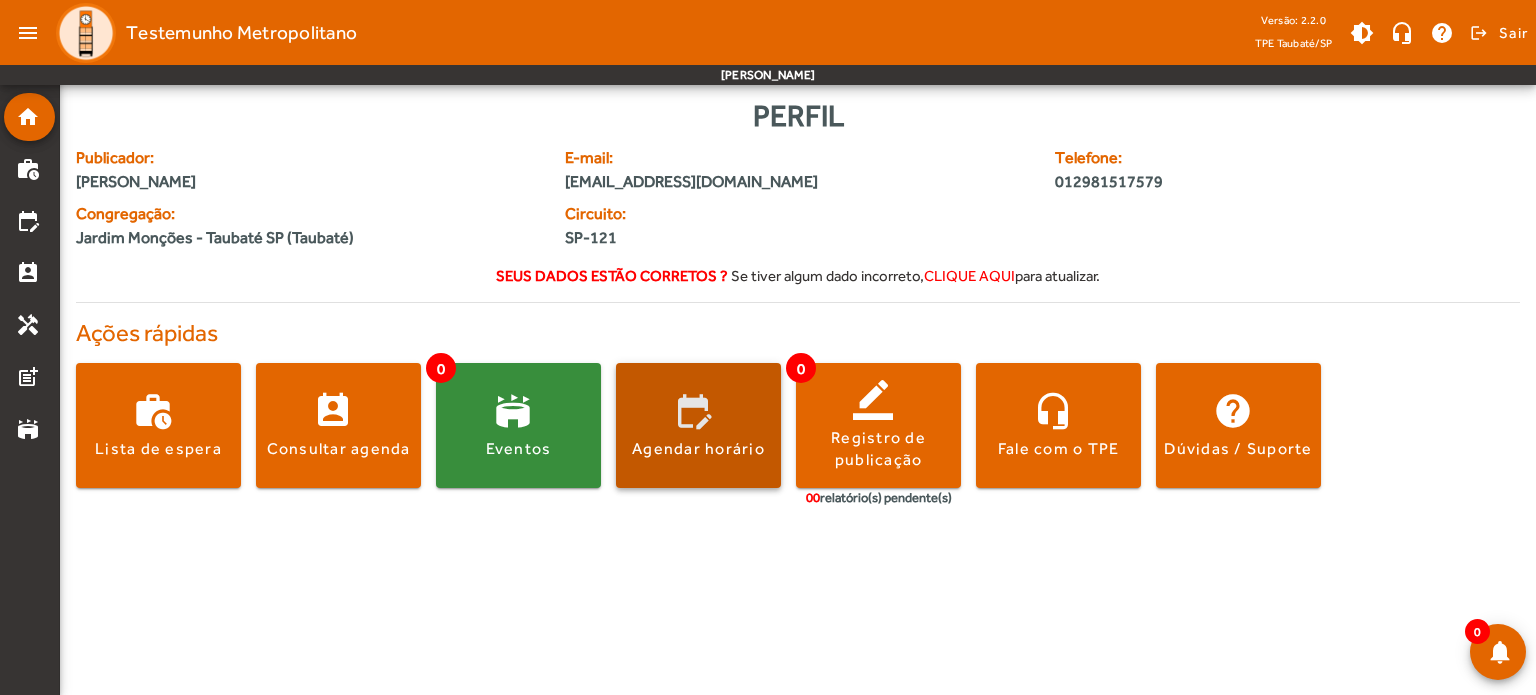 click 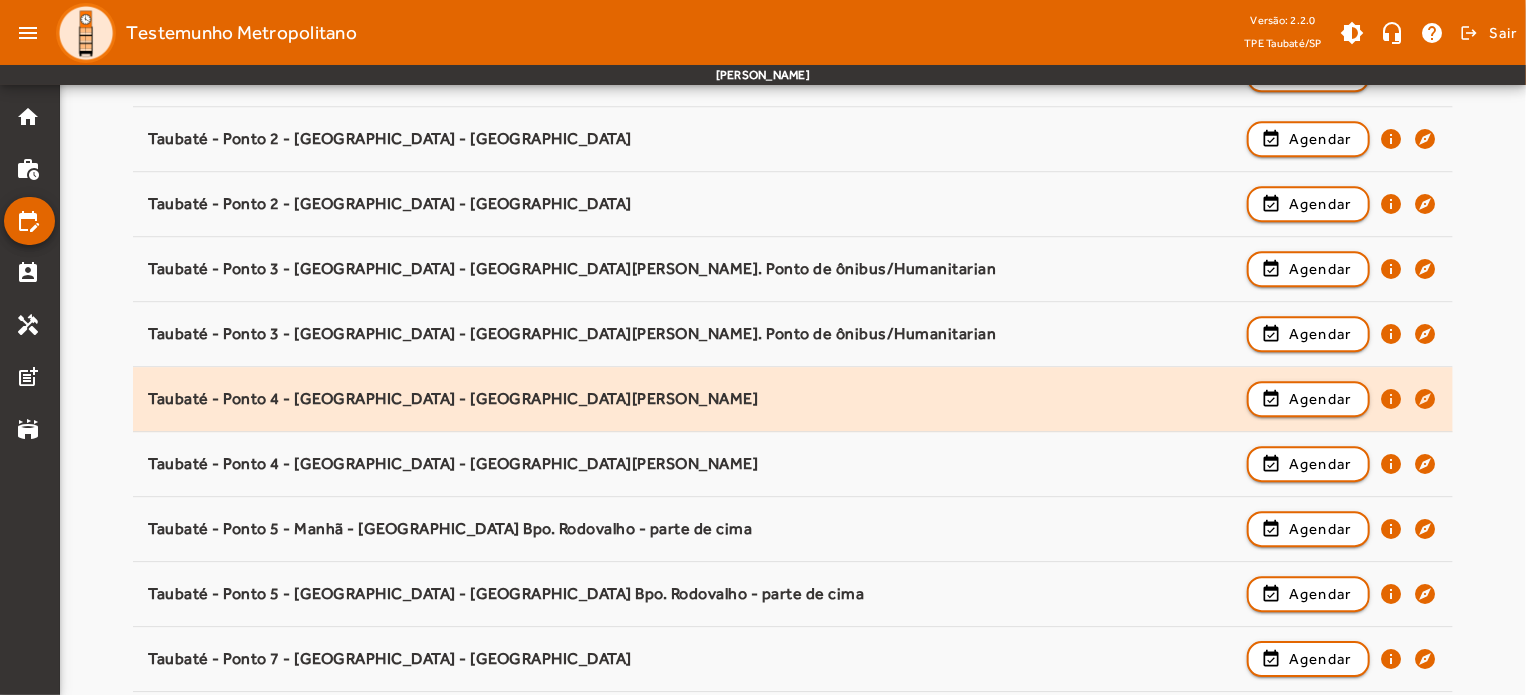 scroll, scrollTop: 2700, scrollLeft: 0, axis: vertical 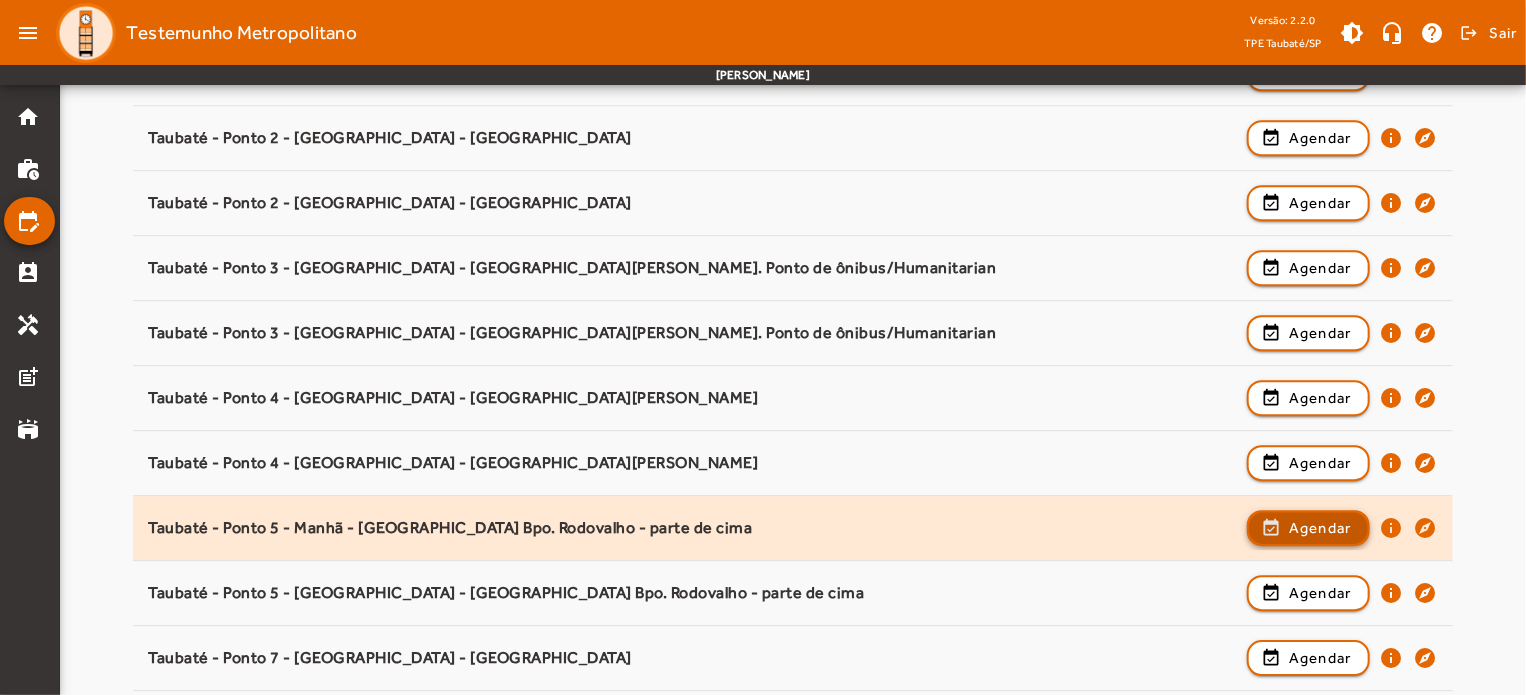 click 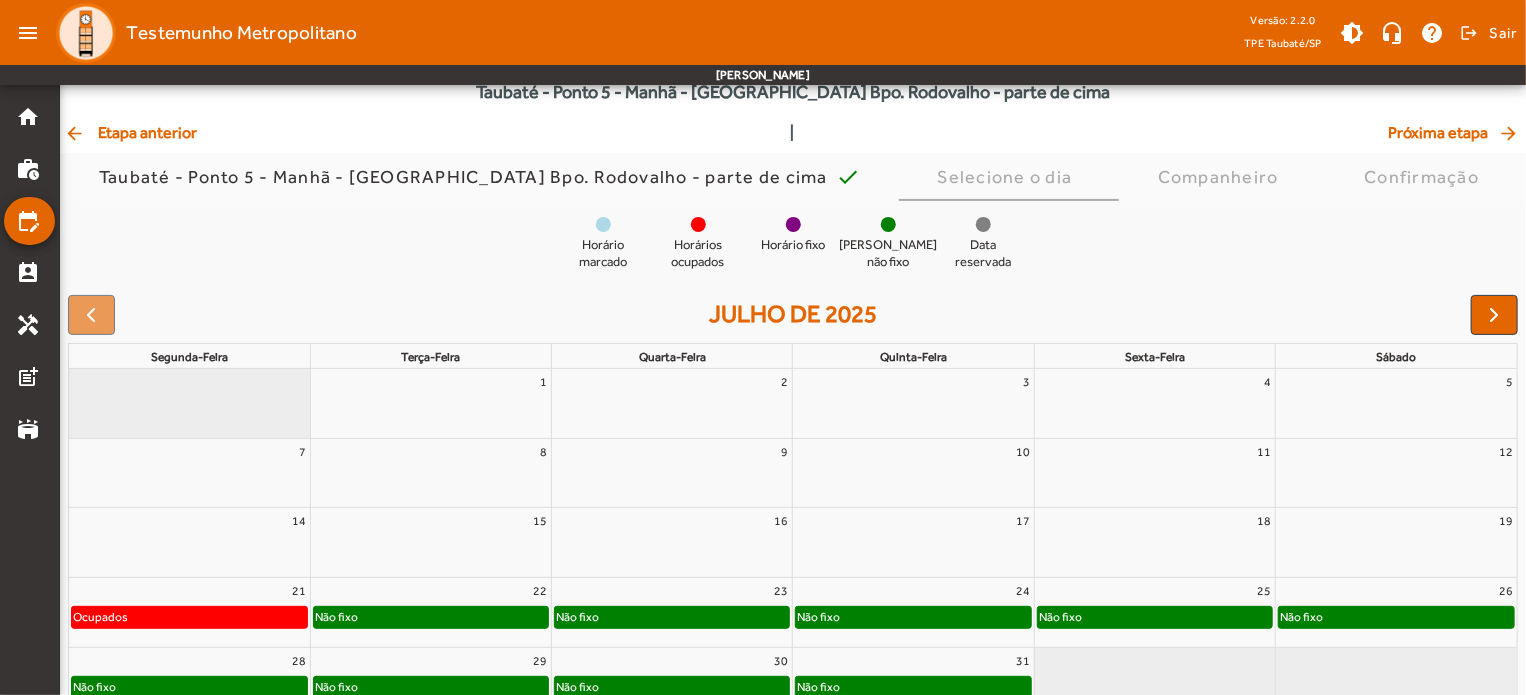 scroll, scrollTop: 190, scrollLeft: 0, axis: vertical 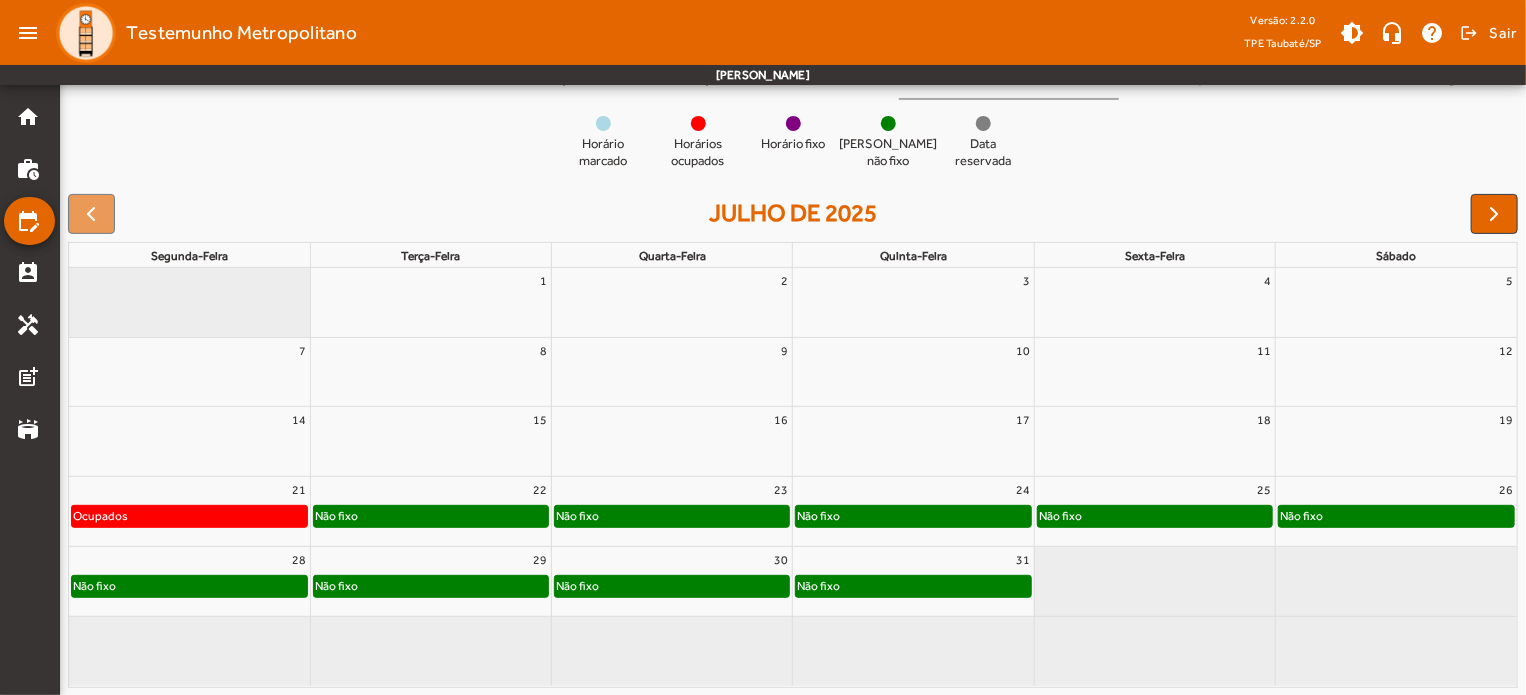 click on "Não fixo" 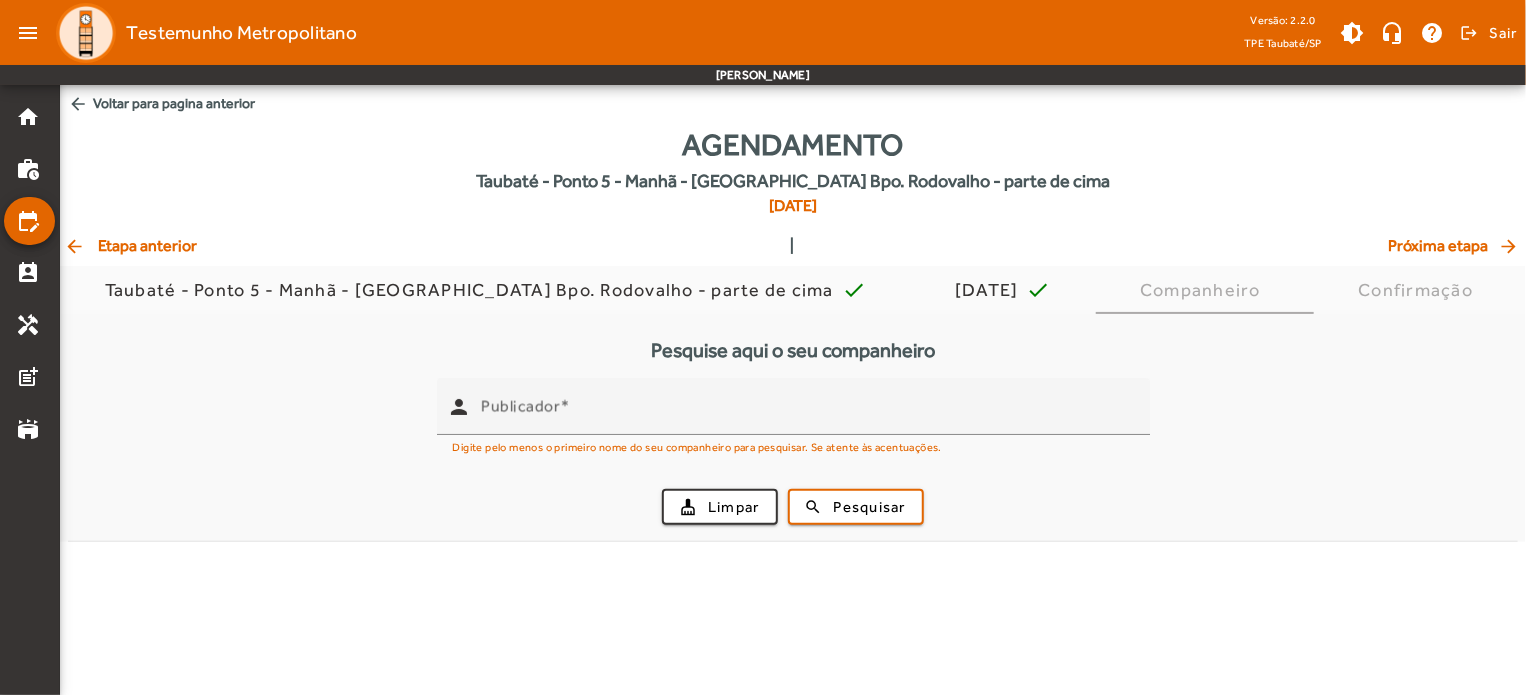 scroll, scrollTop: 0, scrollLeft: 0, axis: both 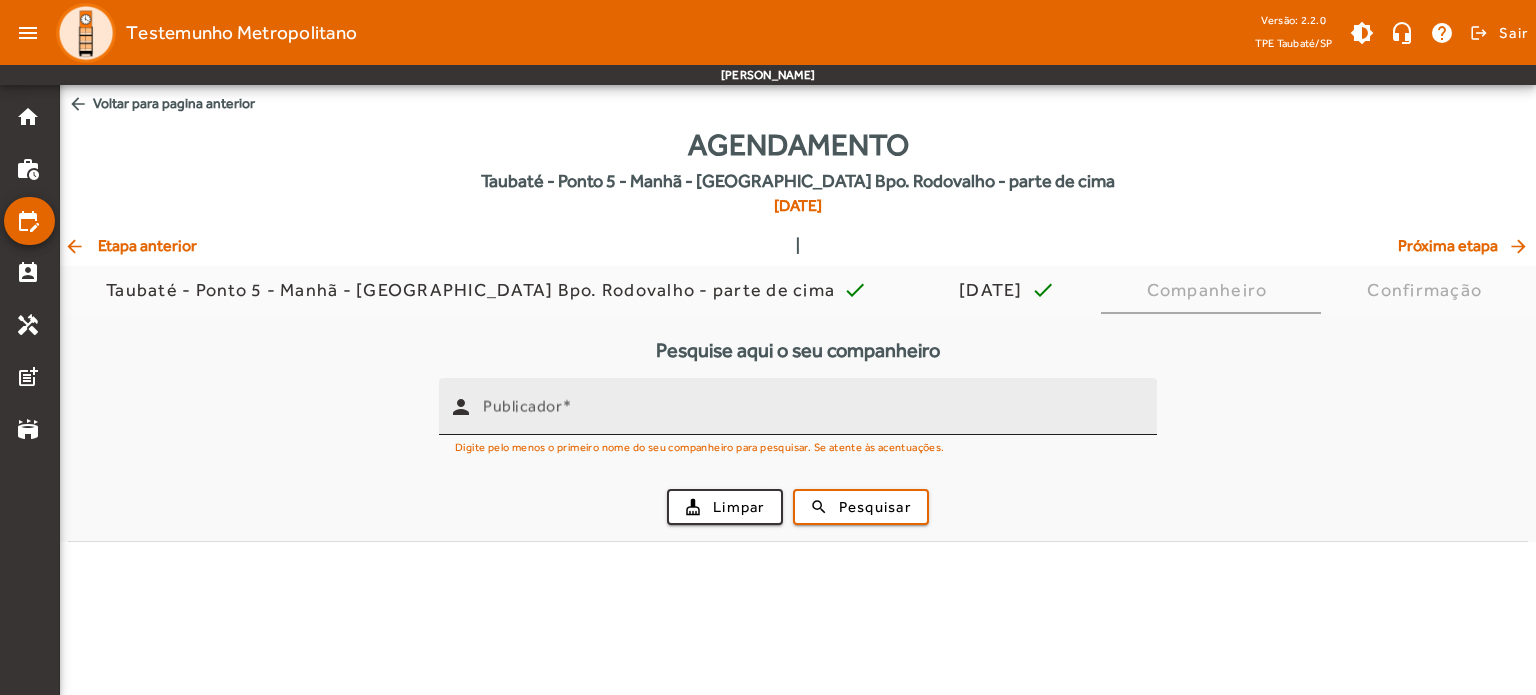 click on "Publicador" at bounding box center (522, 406) 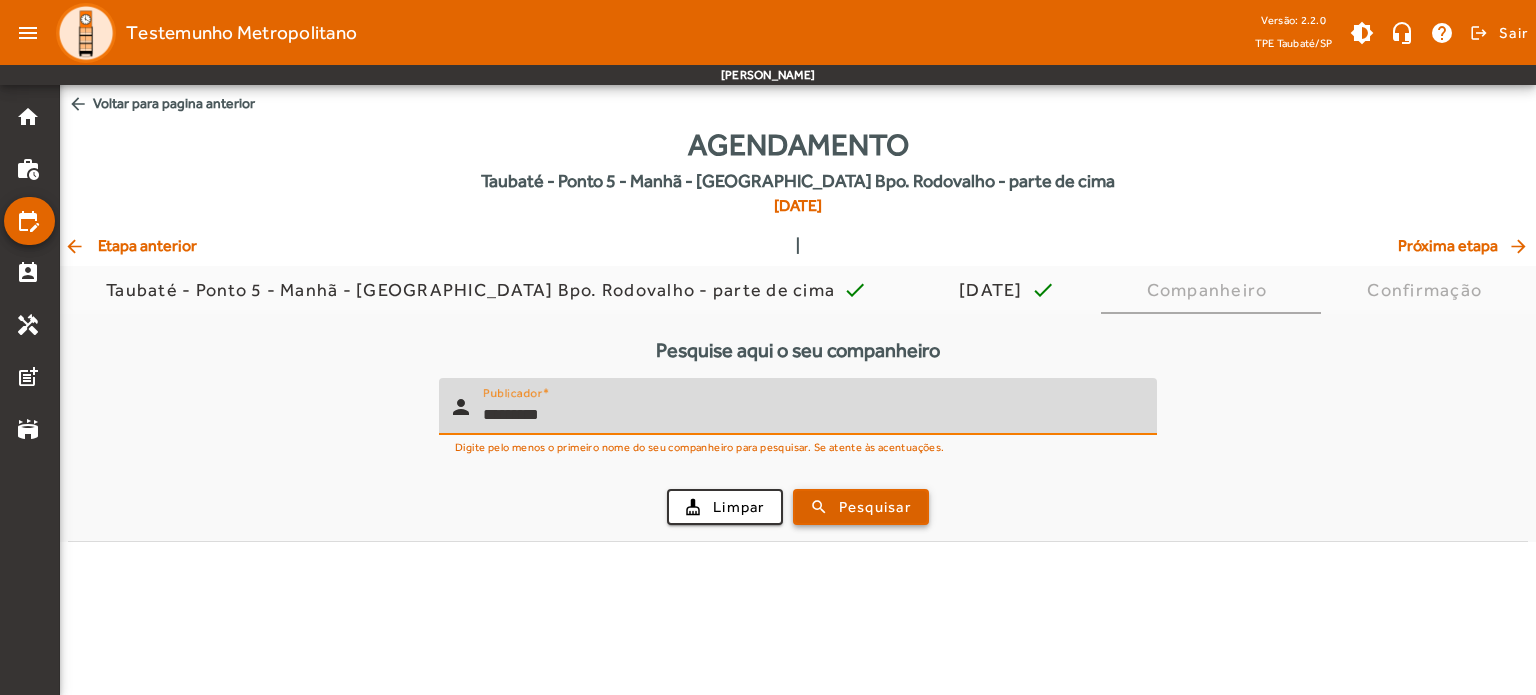 type on "*********" 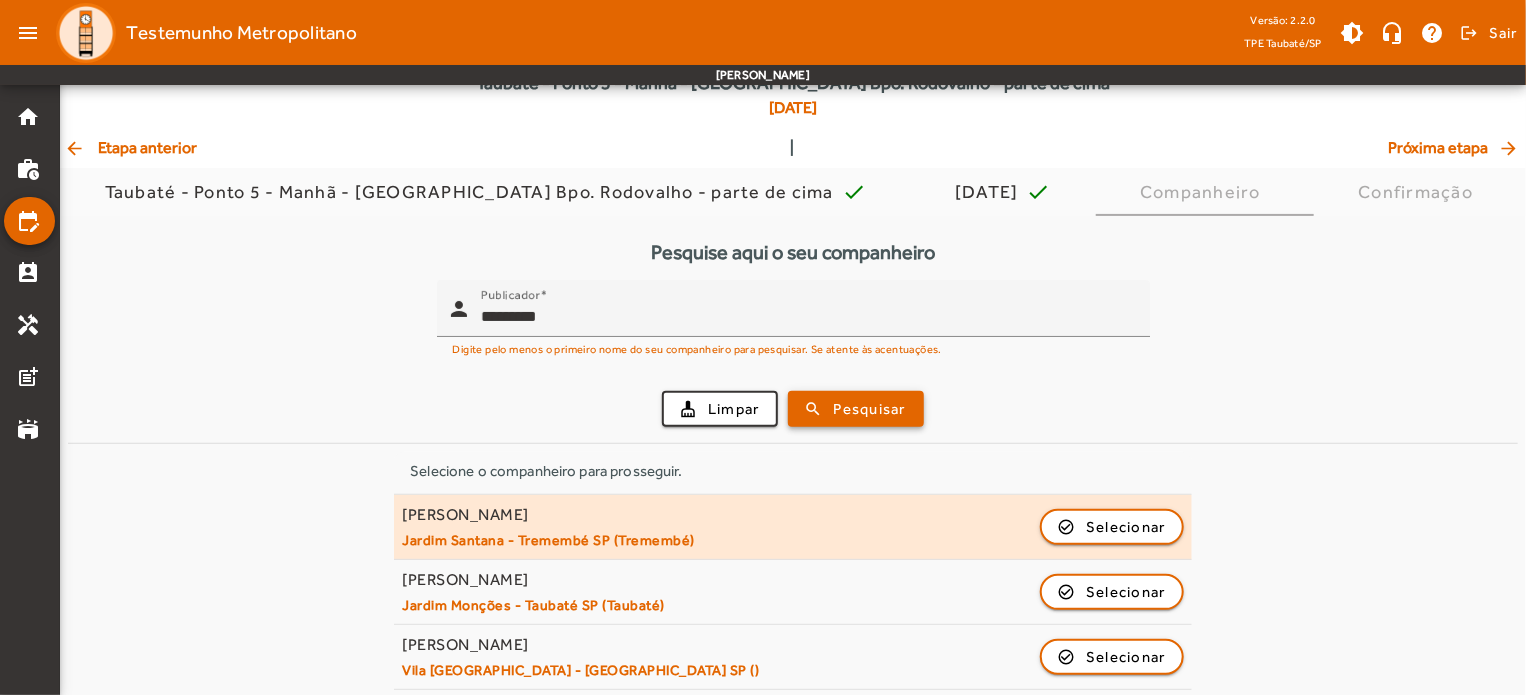 scroll, scrollTop: 172, scrollLeft: 0, axis: vertical 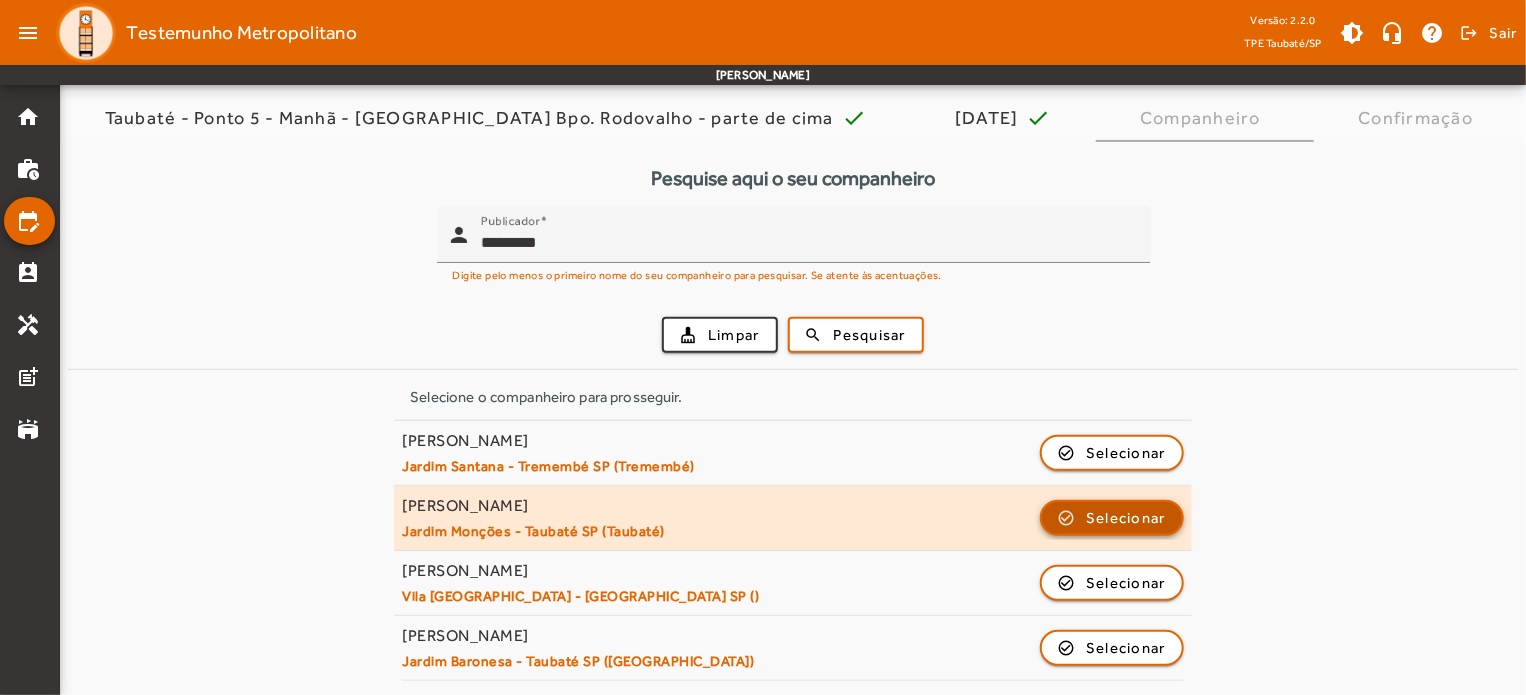 click on "Selecionar" 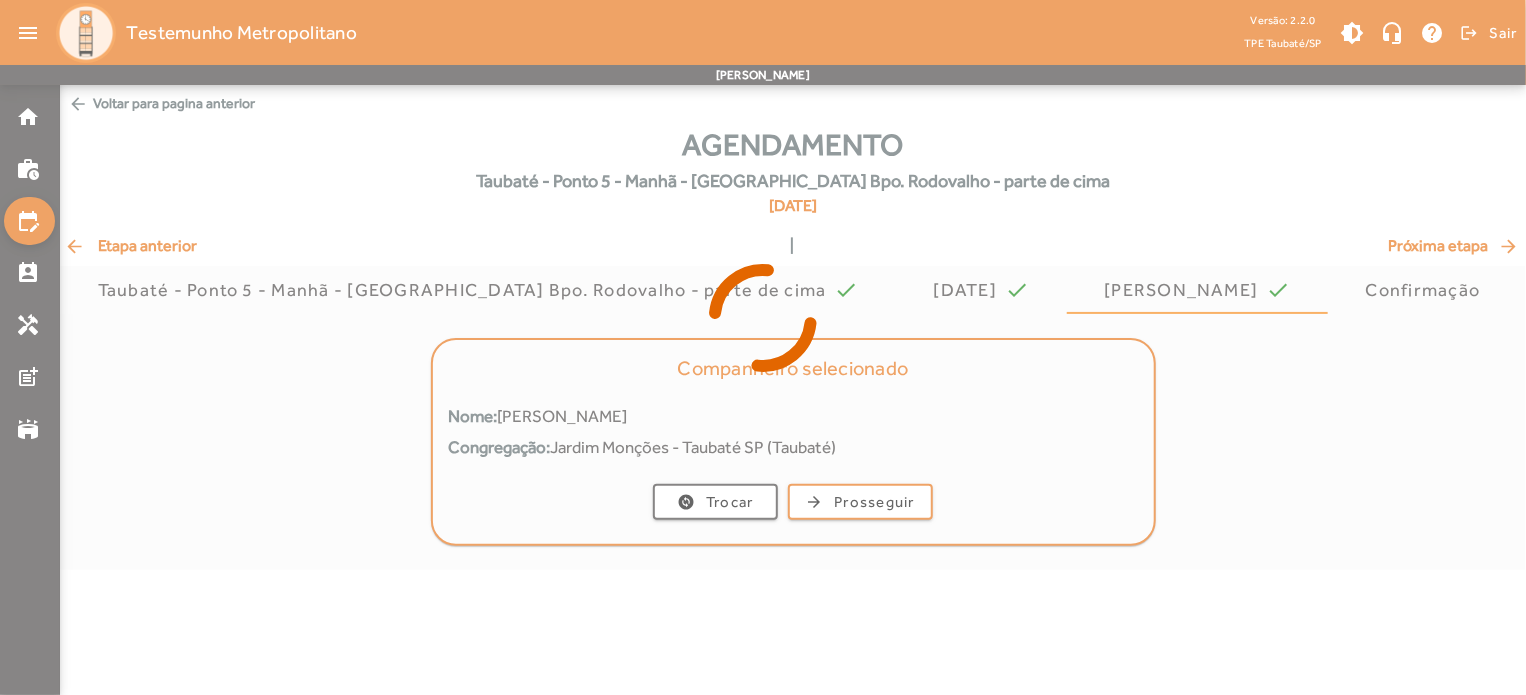 scroll, scrollTop: 0, scrollLeft: 0, axis: both 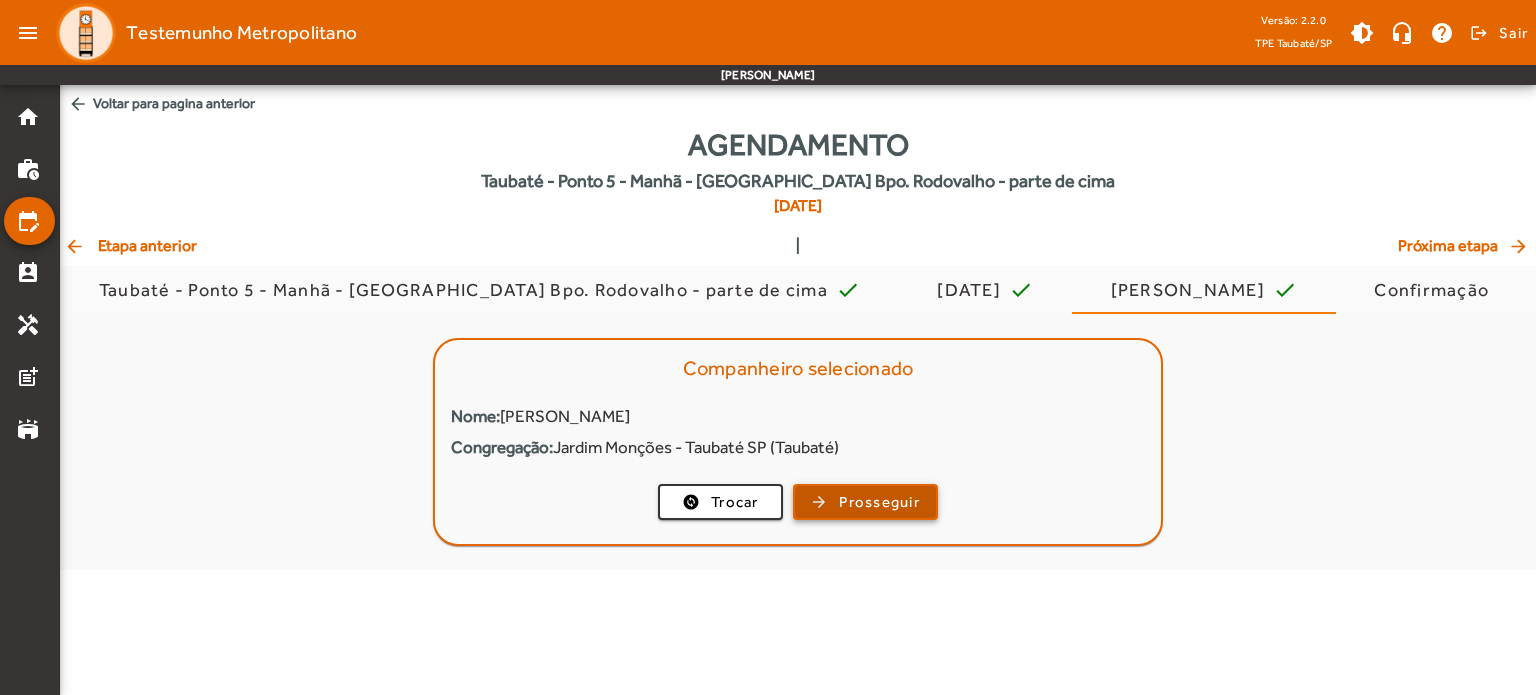 click 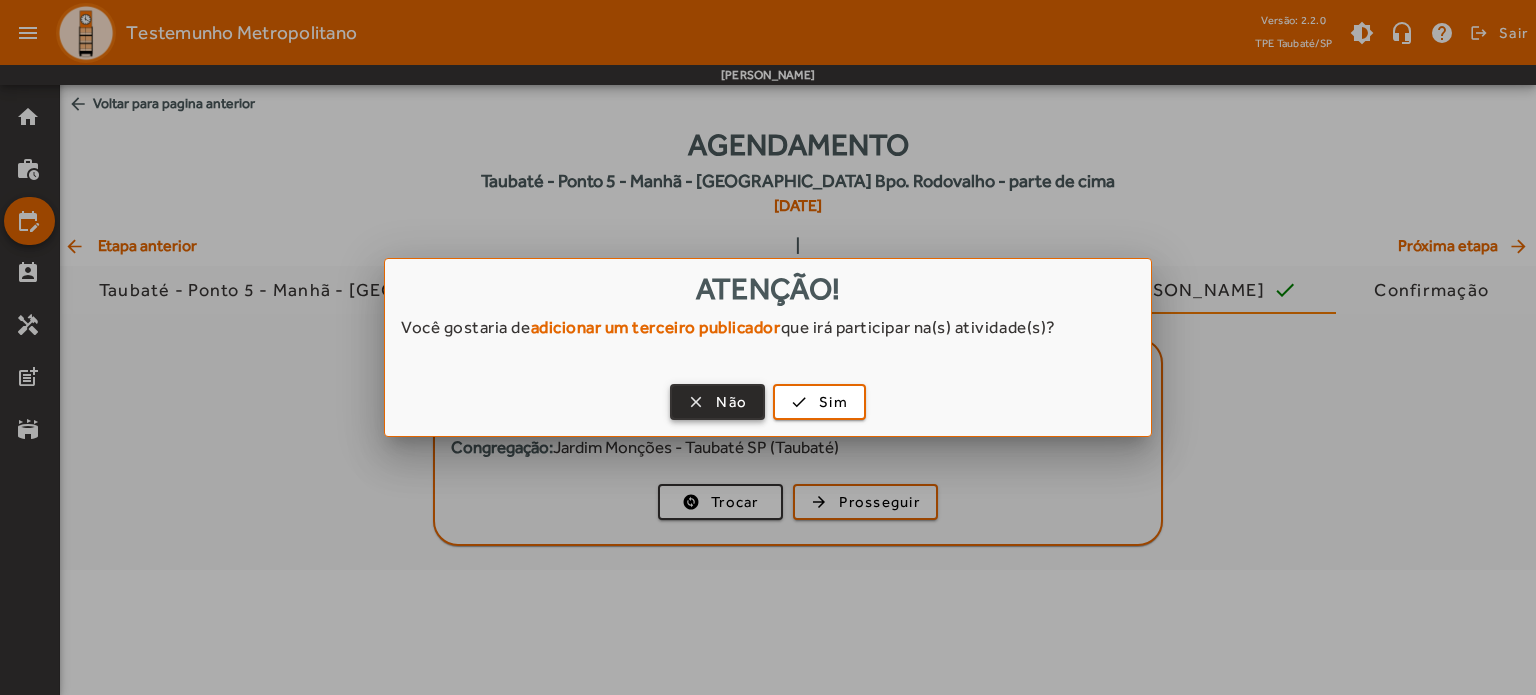 click at bounding box center (717, 402) 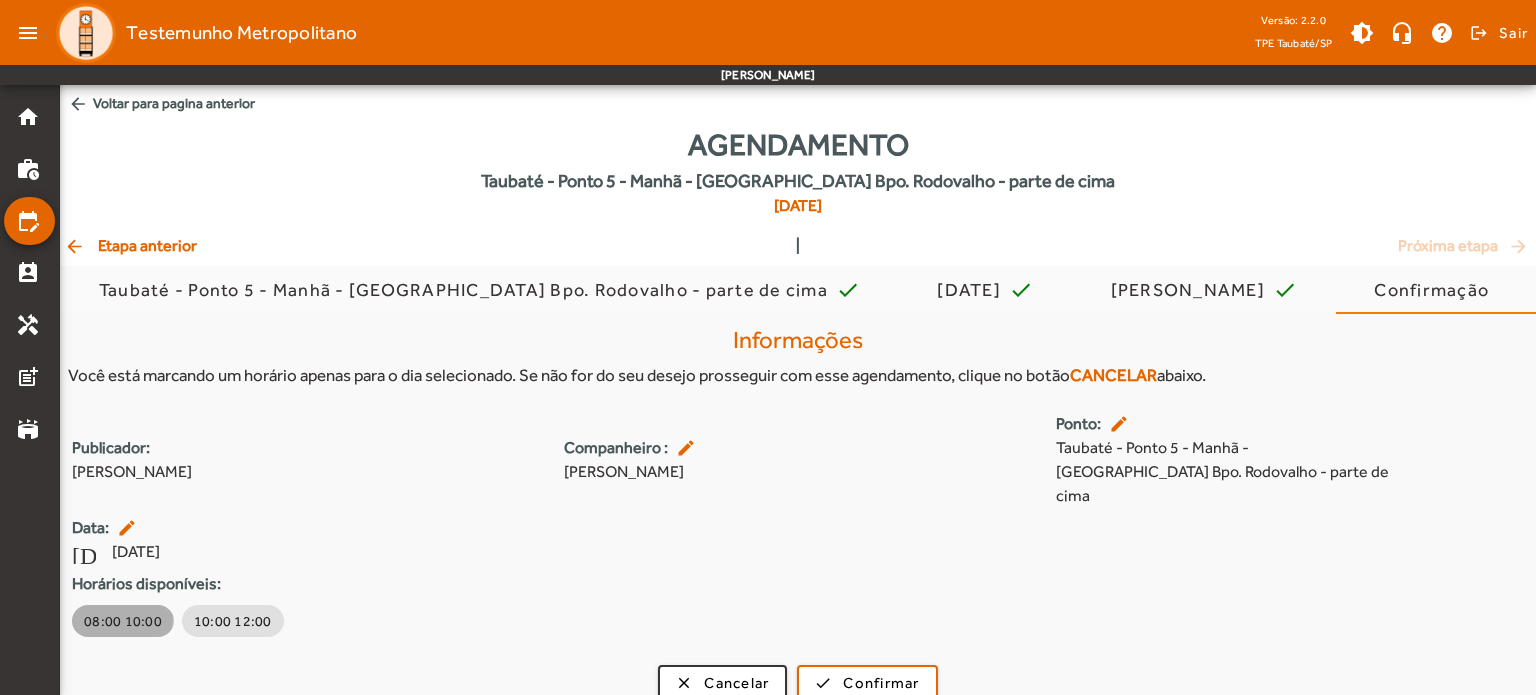 click on "08:00 10:00" at bounding box center [123, 621] 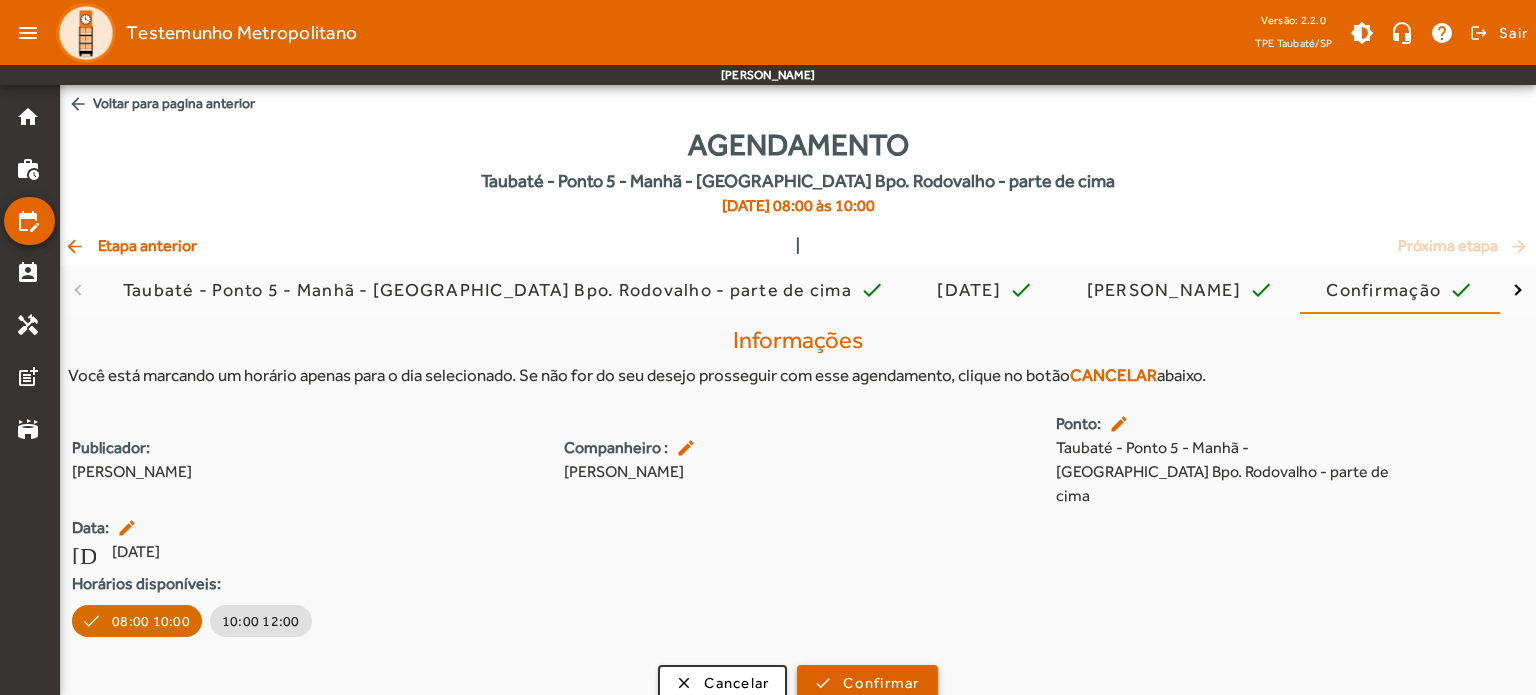 click on "Confirmar" at bounding box center (881, 683) 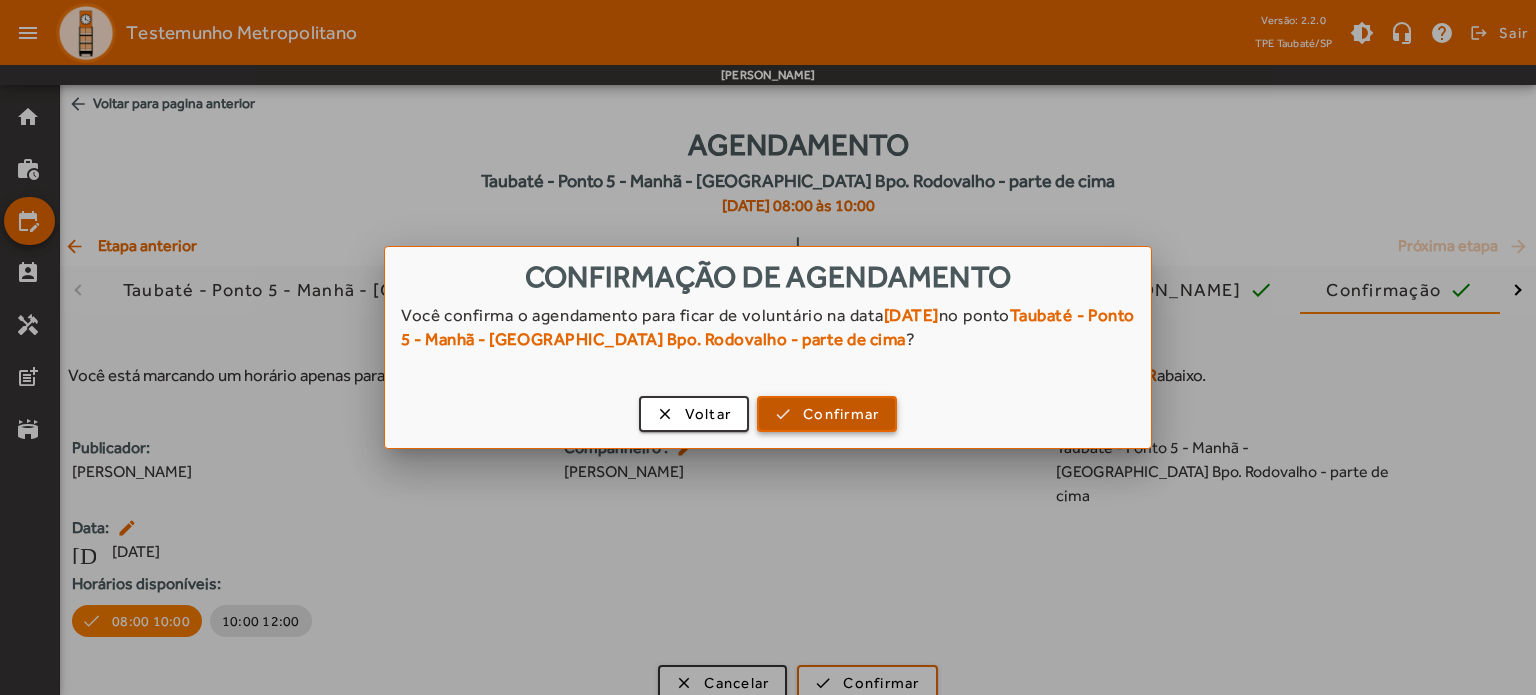 click on "Confirmar" at bounding box center [841, 414] 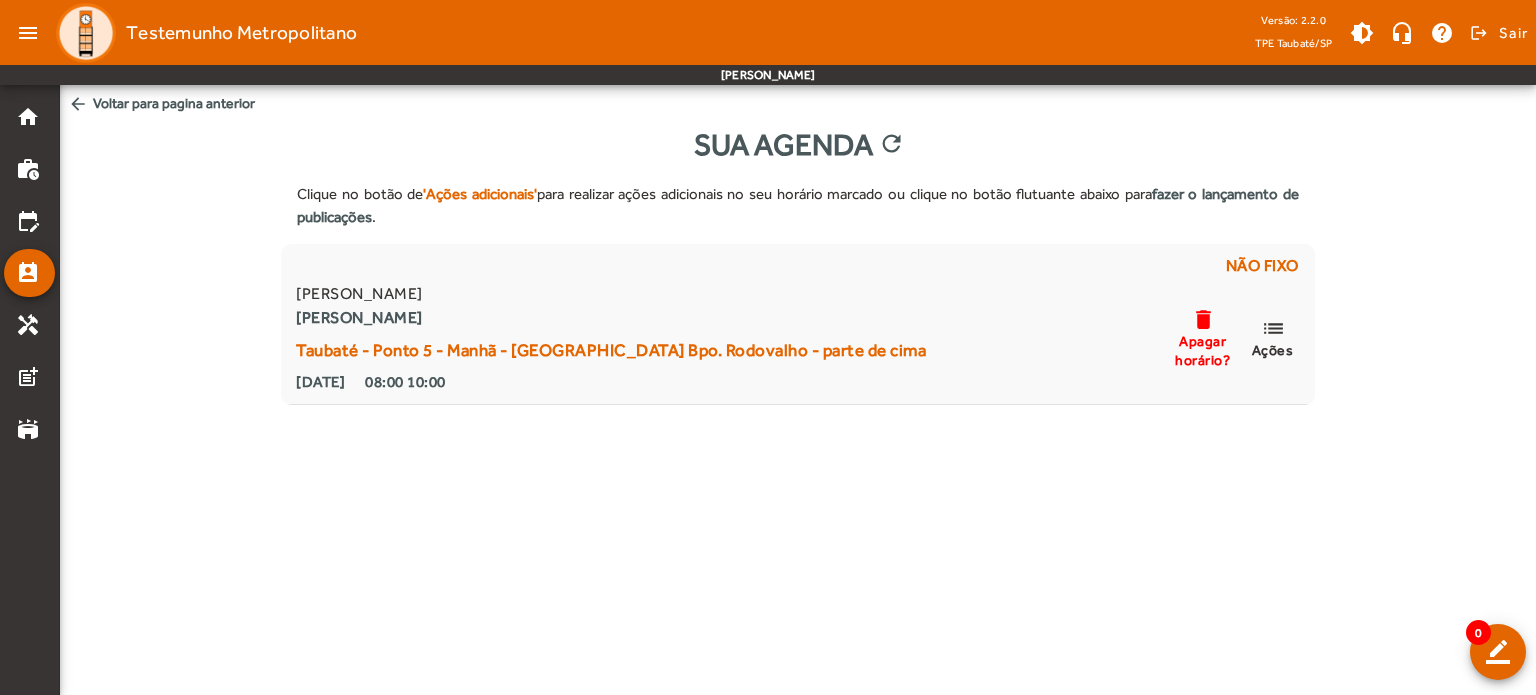 click on "arrow_back" 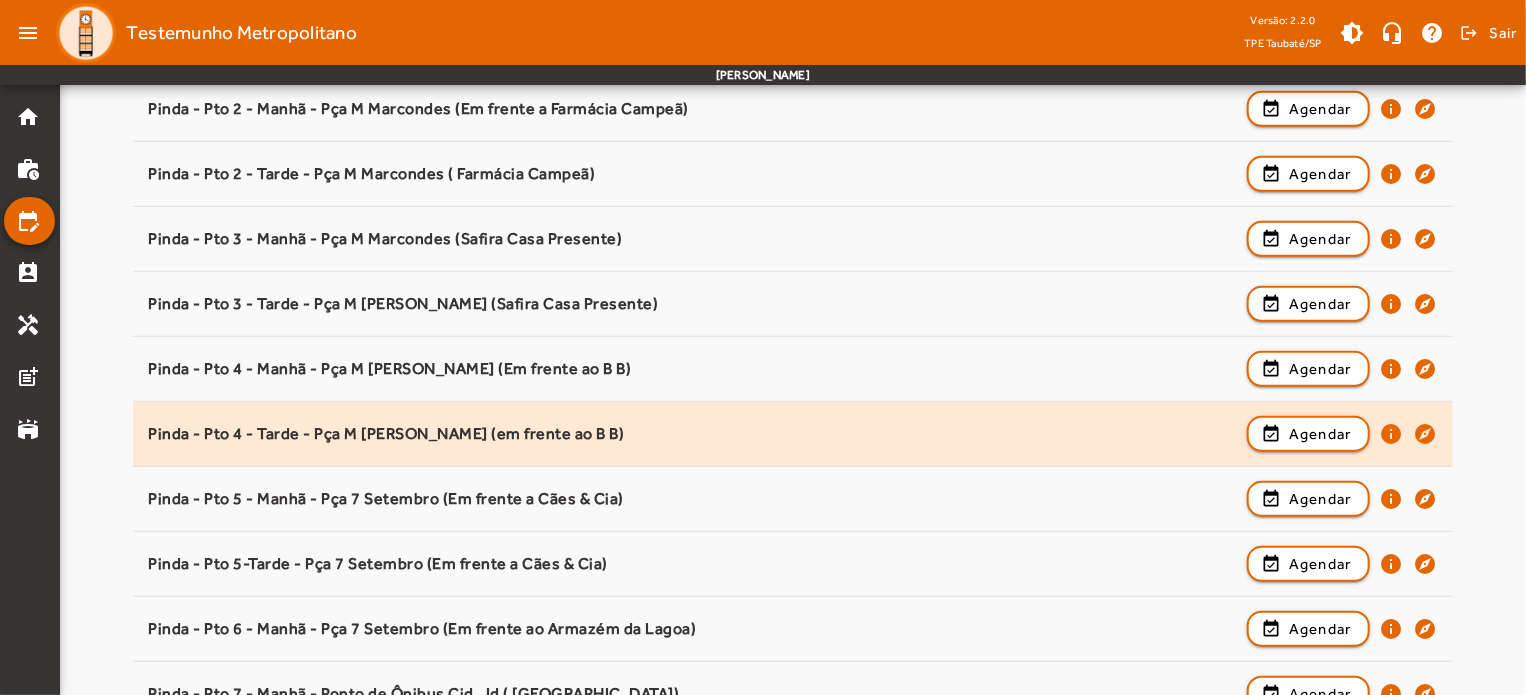 scroll, scrollTop: 500, scrollLeft: 0, axis: vertical 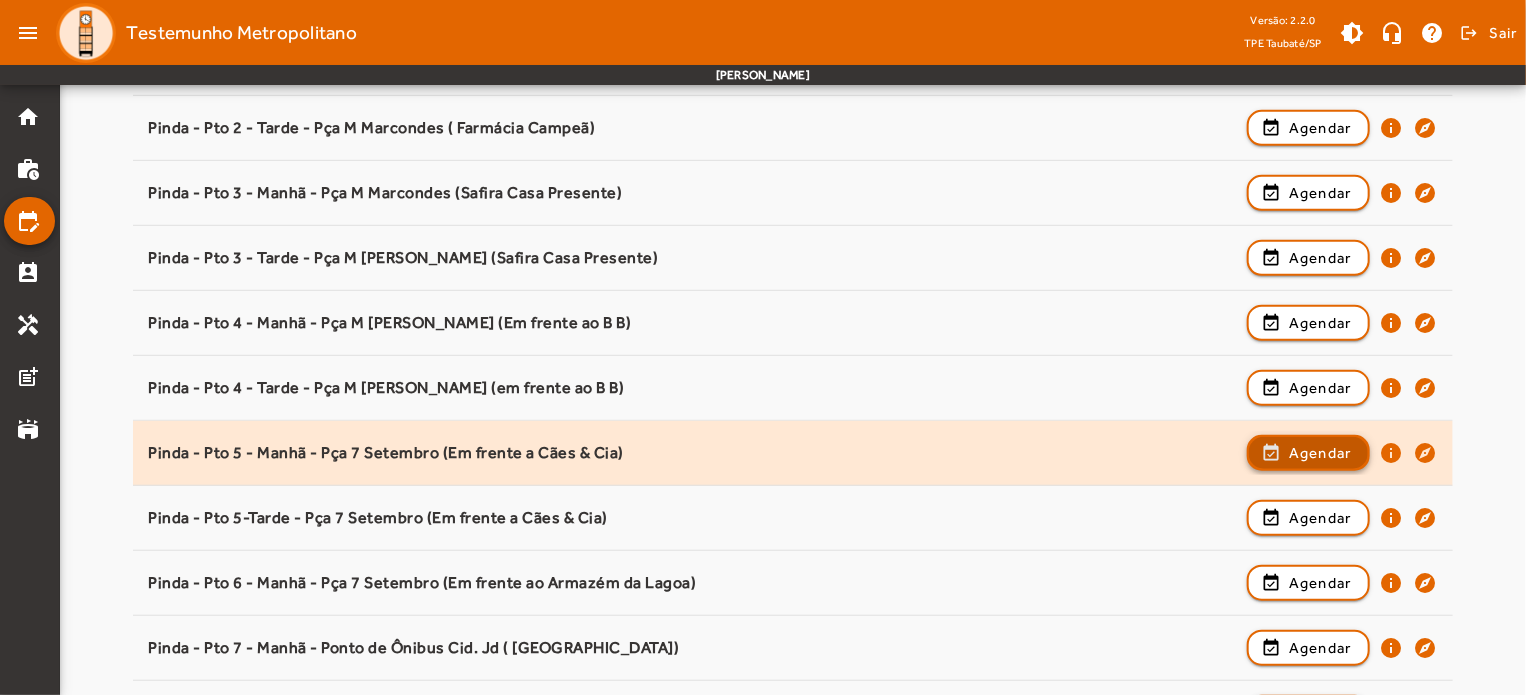 click on "Agendar" 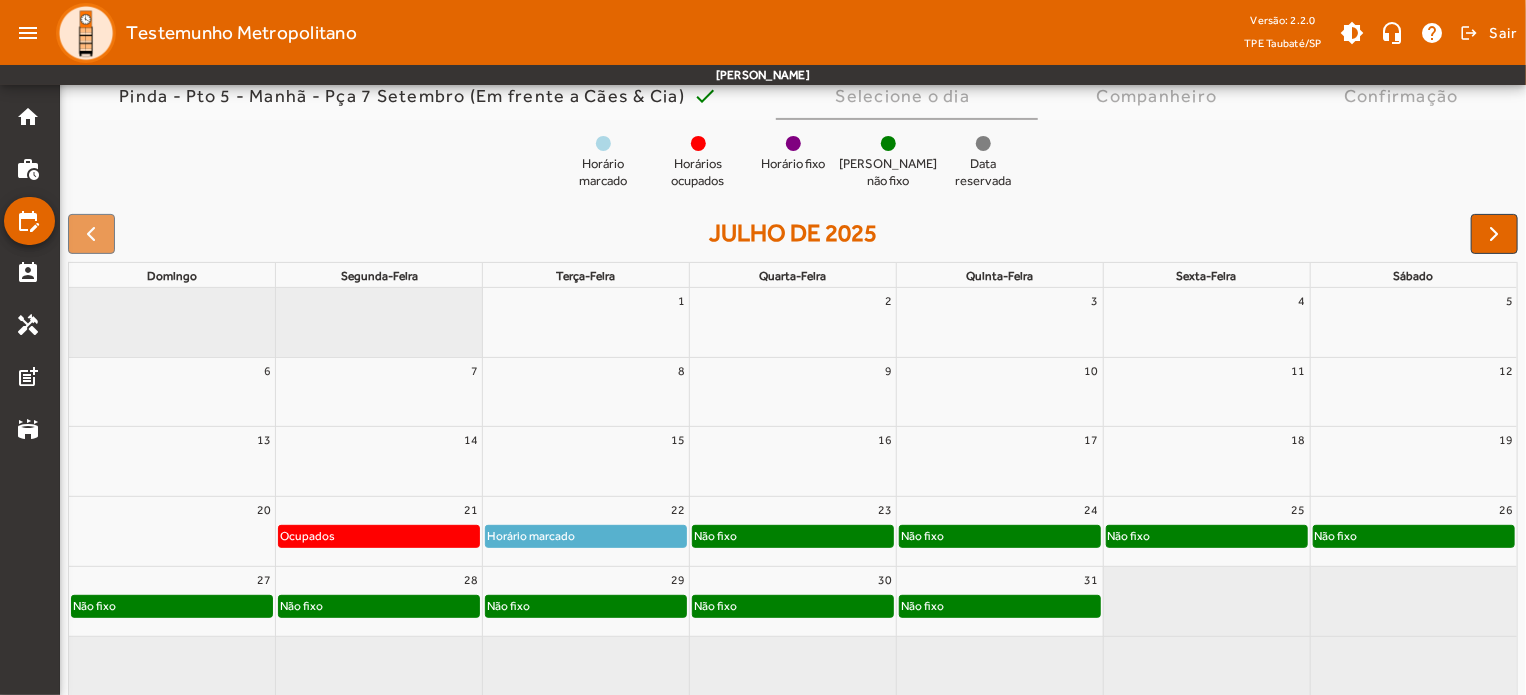 scroll, scrollTop: 190, scrollLeft: 0, axis: vertical 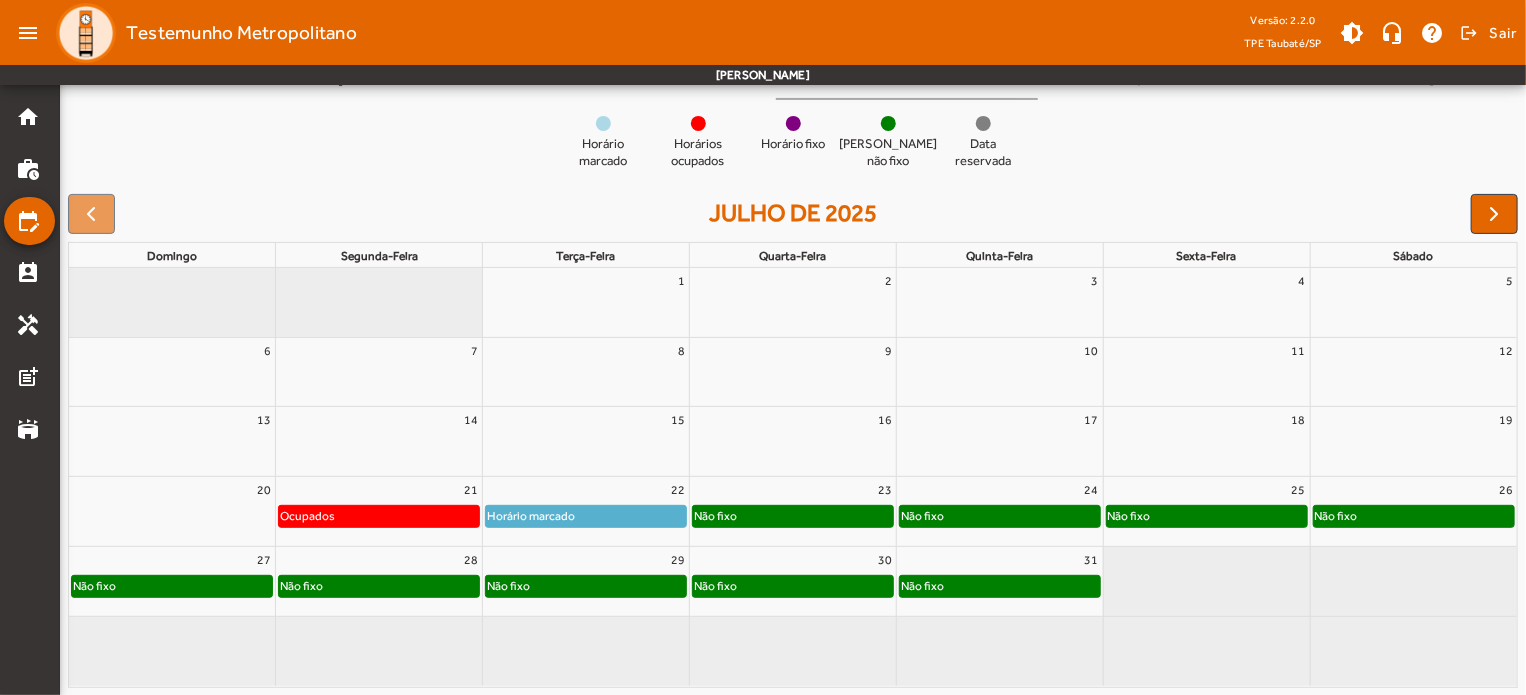 click on "Horário marcado" 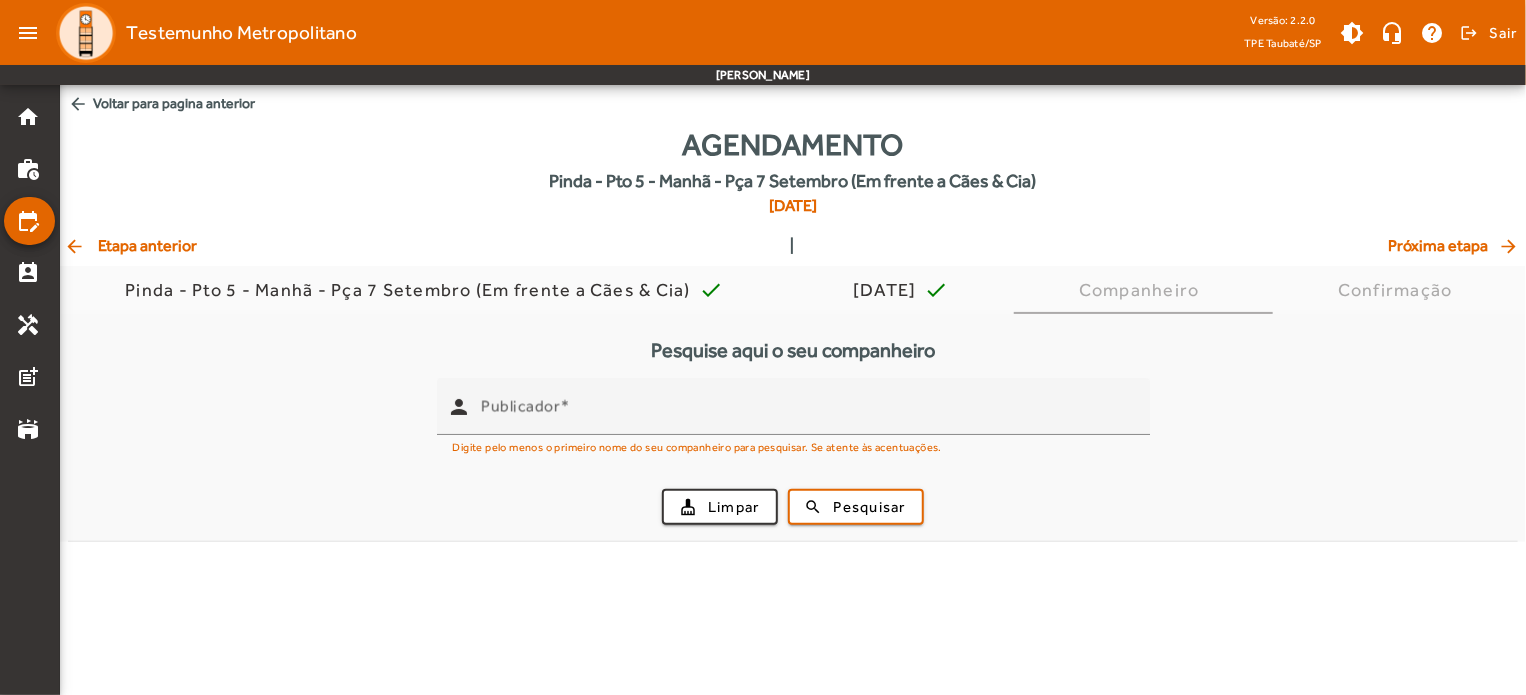 scroll, scrollTop: 0, scrollLeft: 0, axis: both 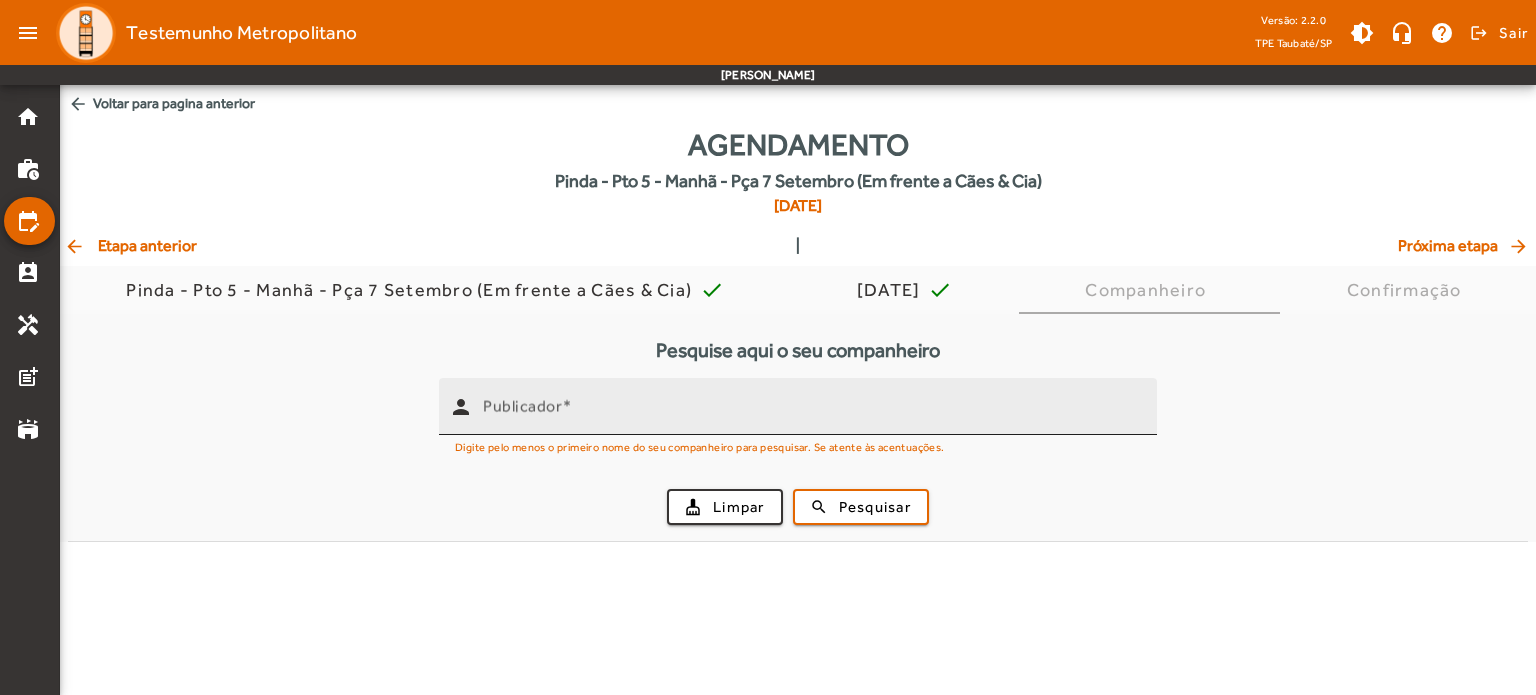click on "Publicador" at bounding box center (522, 406) 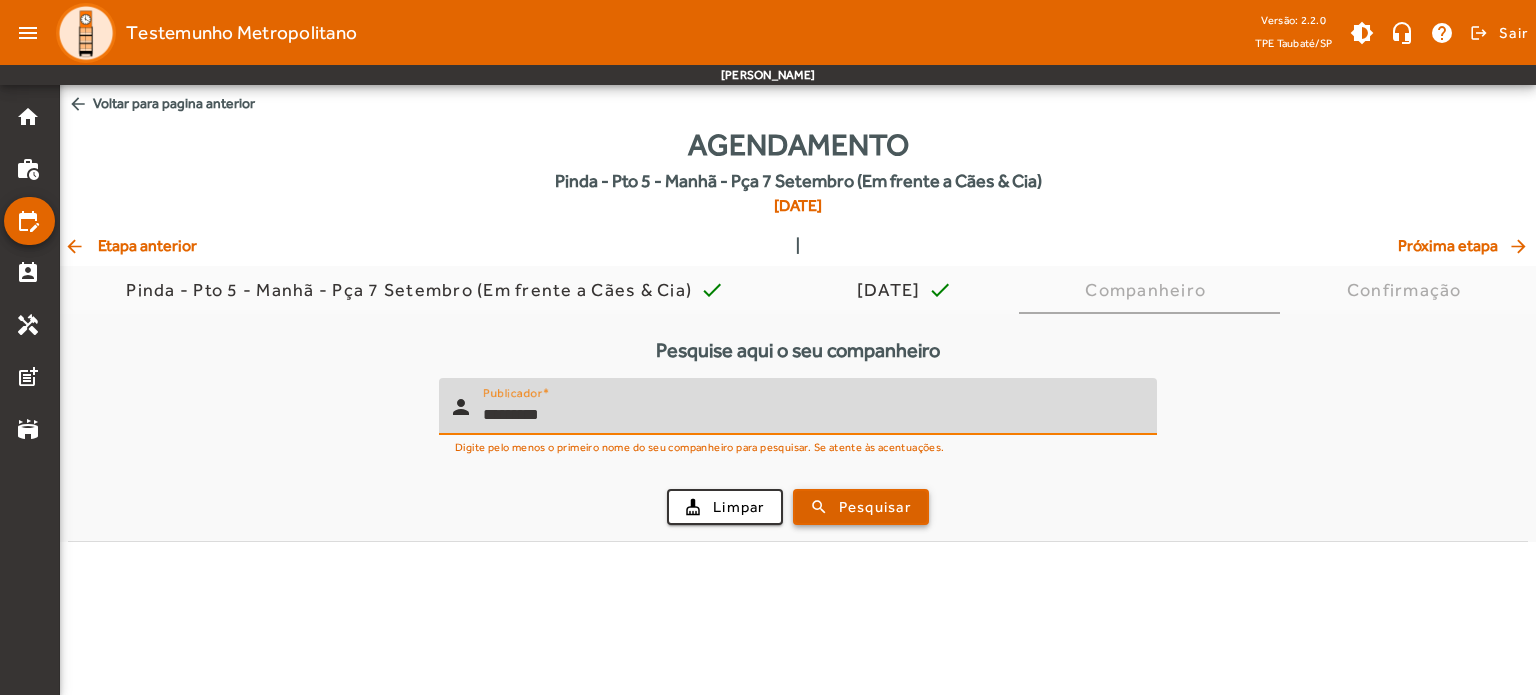 type on "*********" 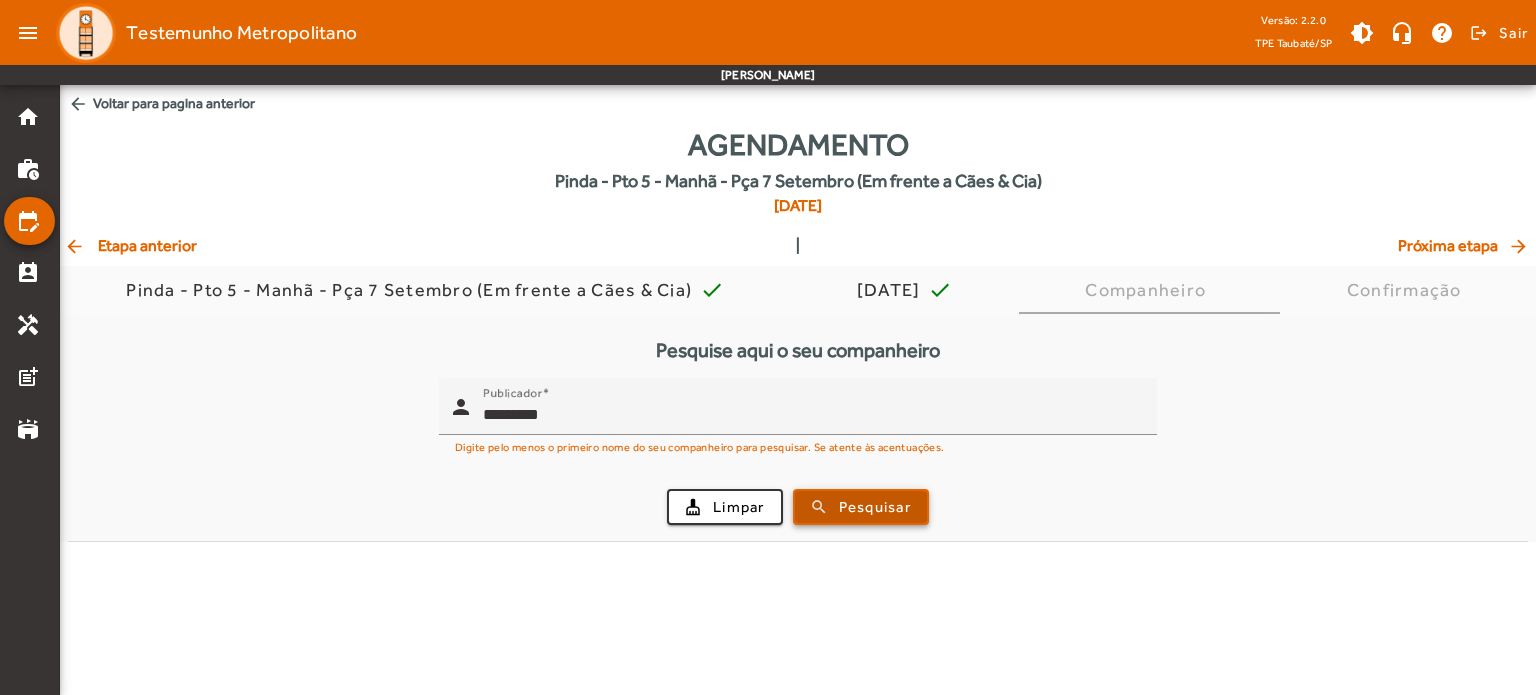 click on "Pesquisar" at bounding box center (875, 507) 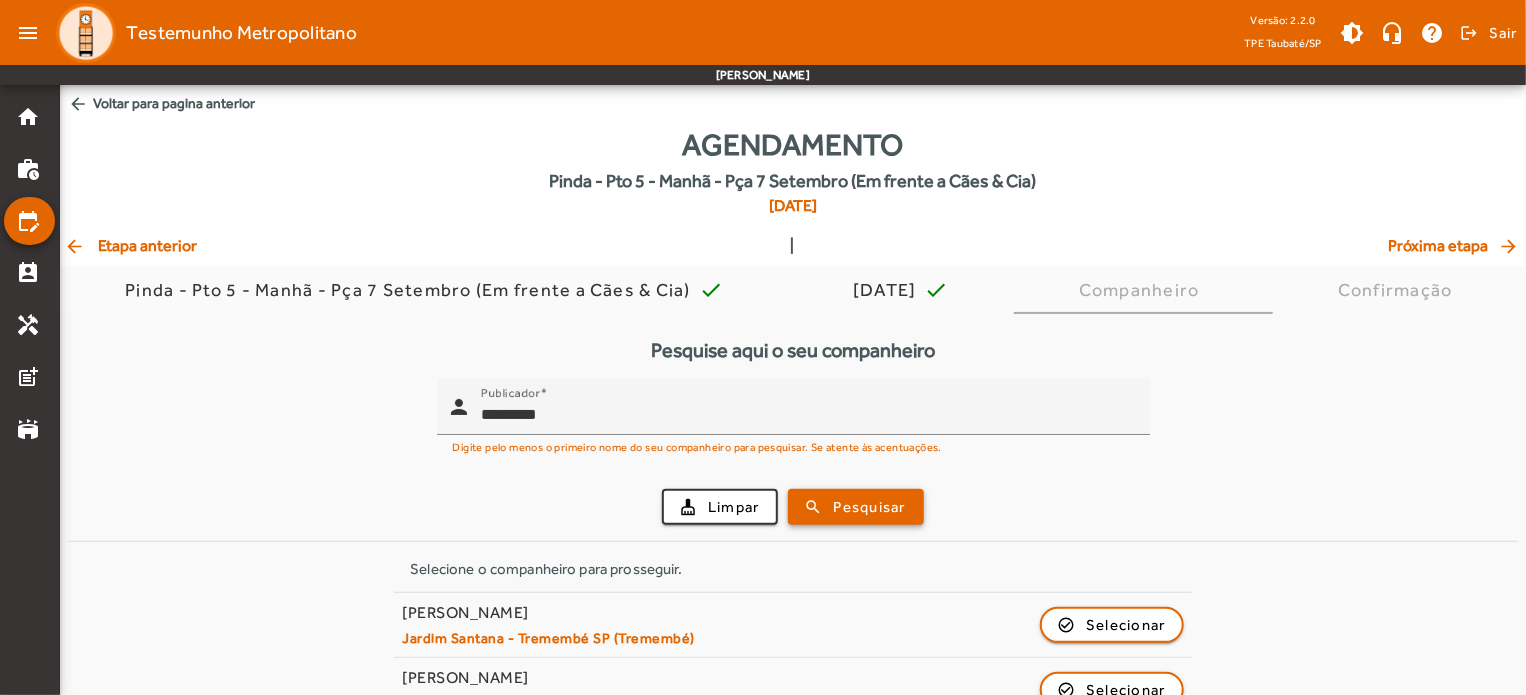 scroll, scrollTop: 100, scrollLeft: 0, axis: vertical 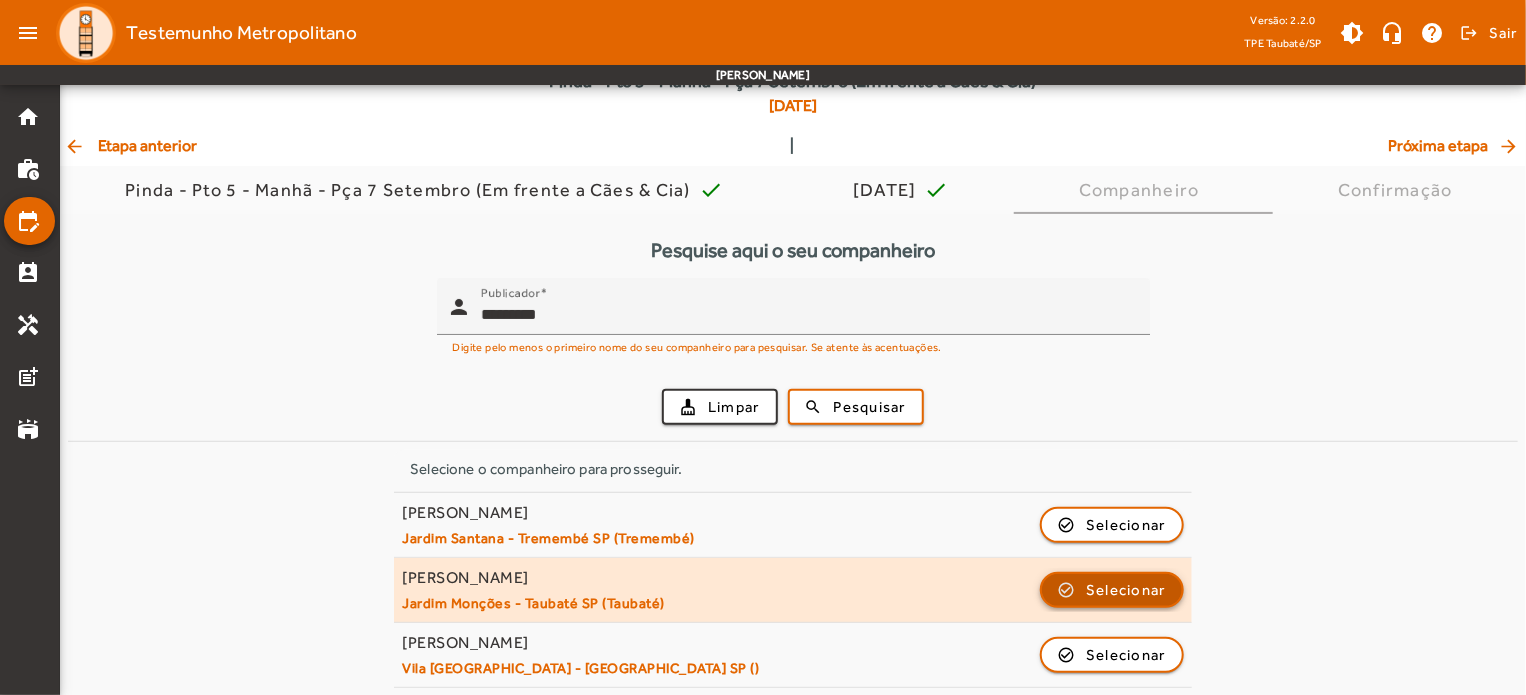 click on "Selecionar" 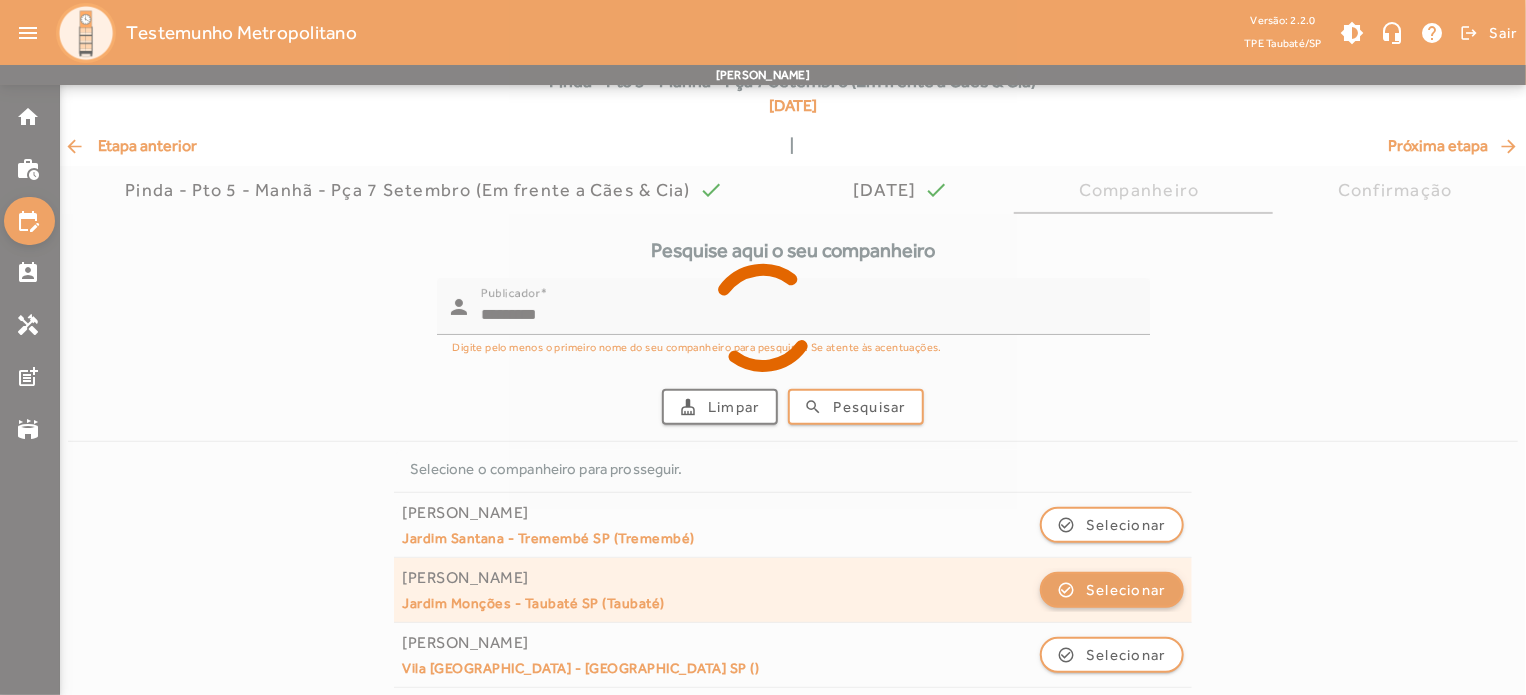 scroll, scrollTop: 0, scrollLeft: 0, axis: both 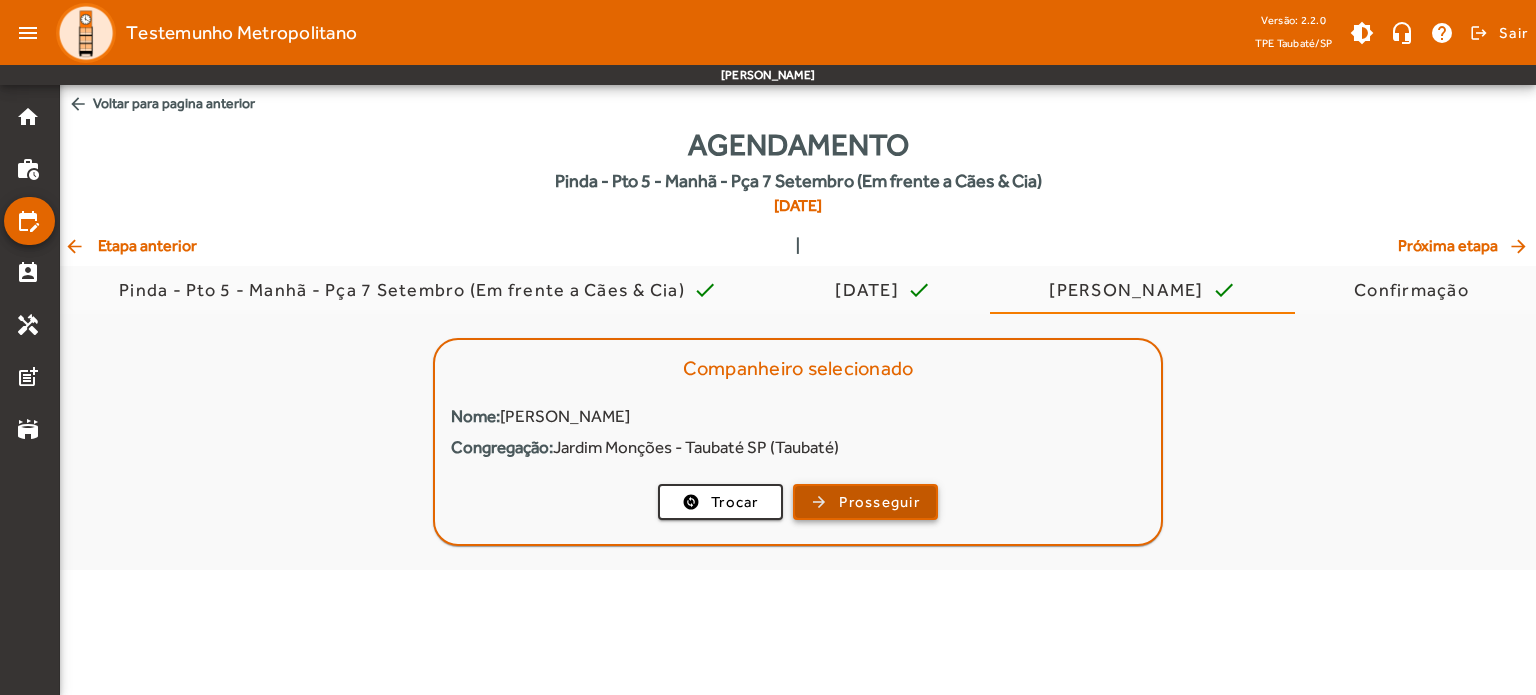 click on "Prosseguir" 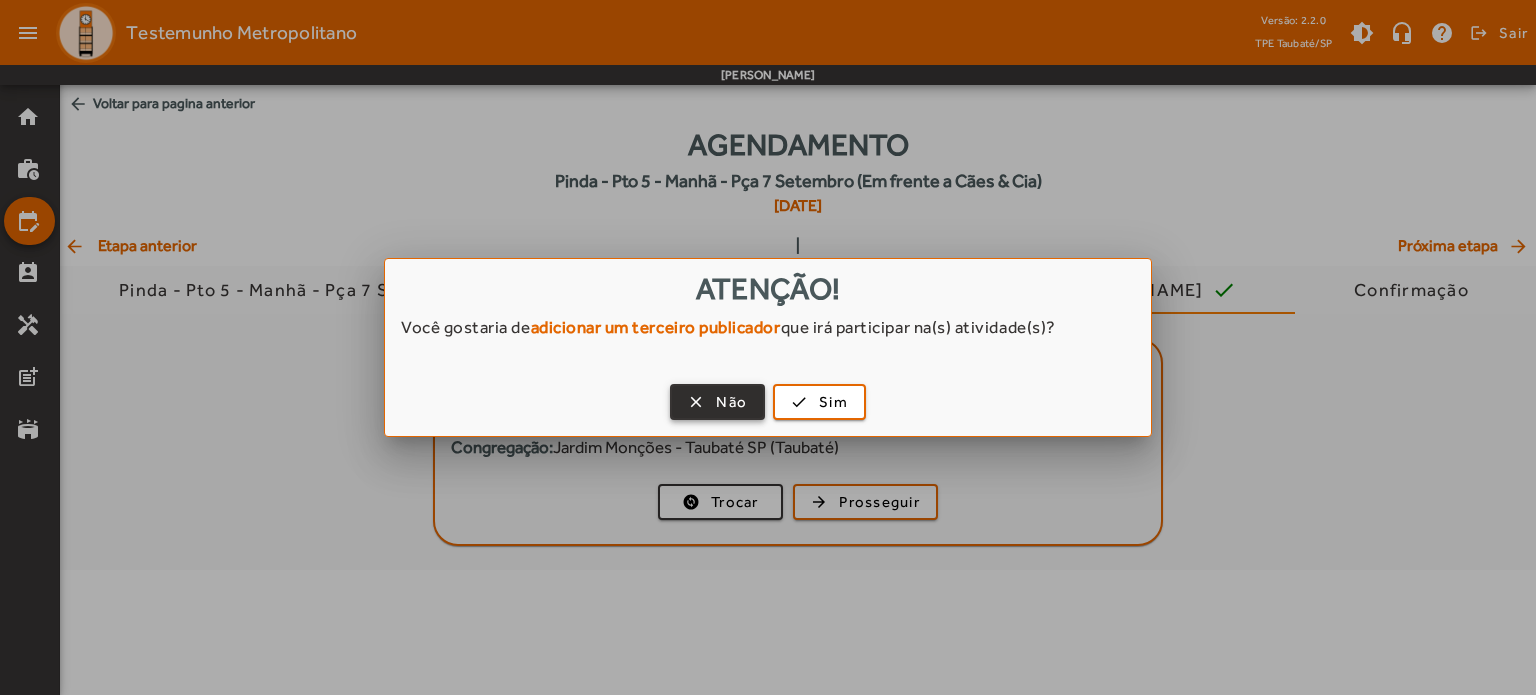 click on "Não" at bounding box center [731, 402] 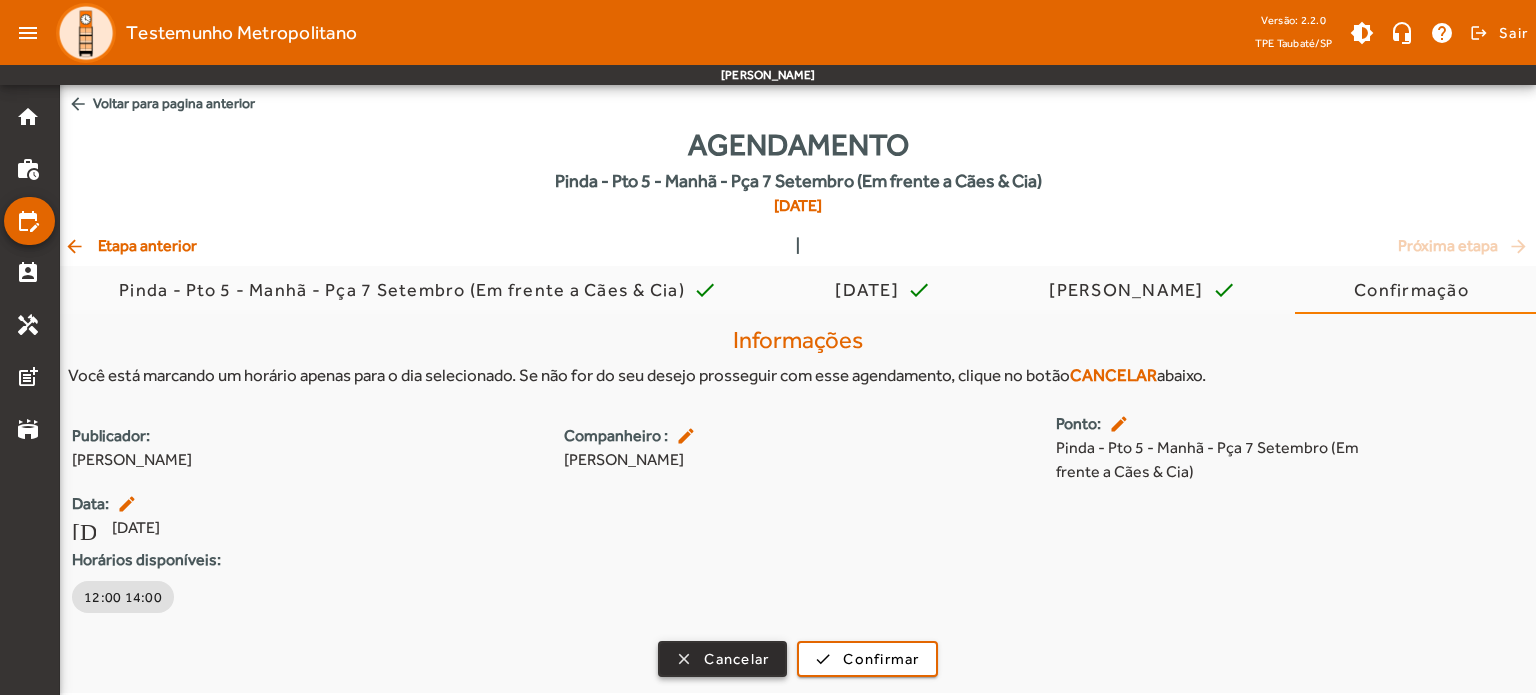 click on "Cancelar" at bounding box center [736, 659] 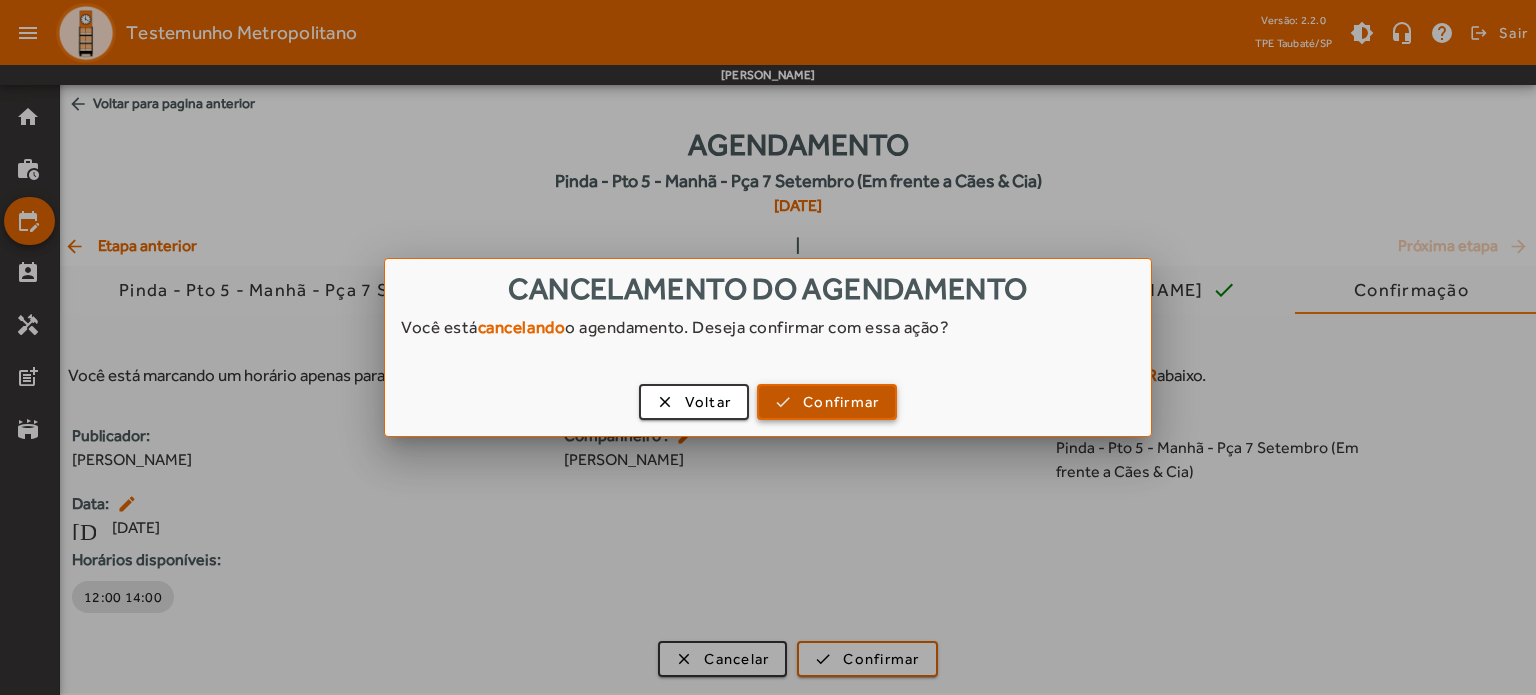 click on "Confirmar" at bounding box center (841, 402) 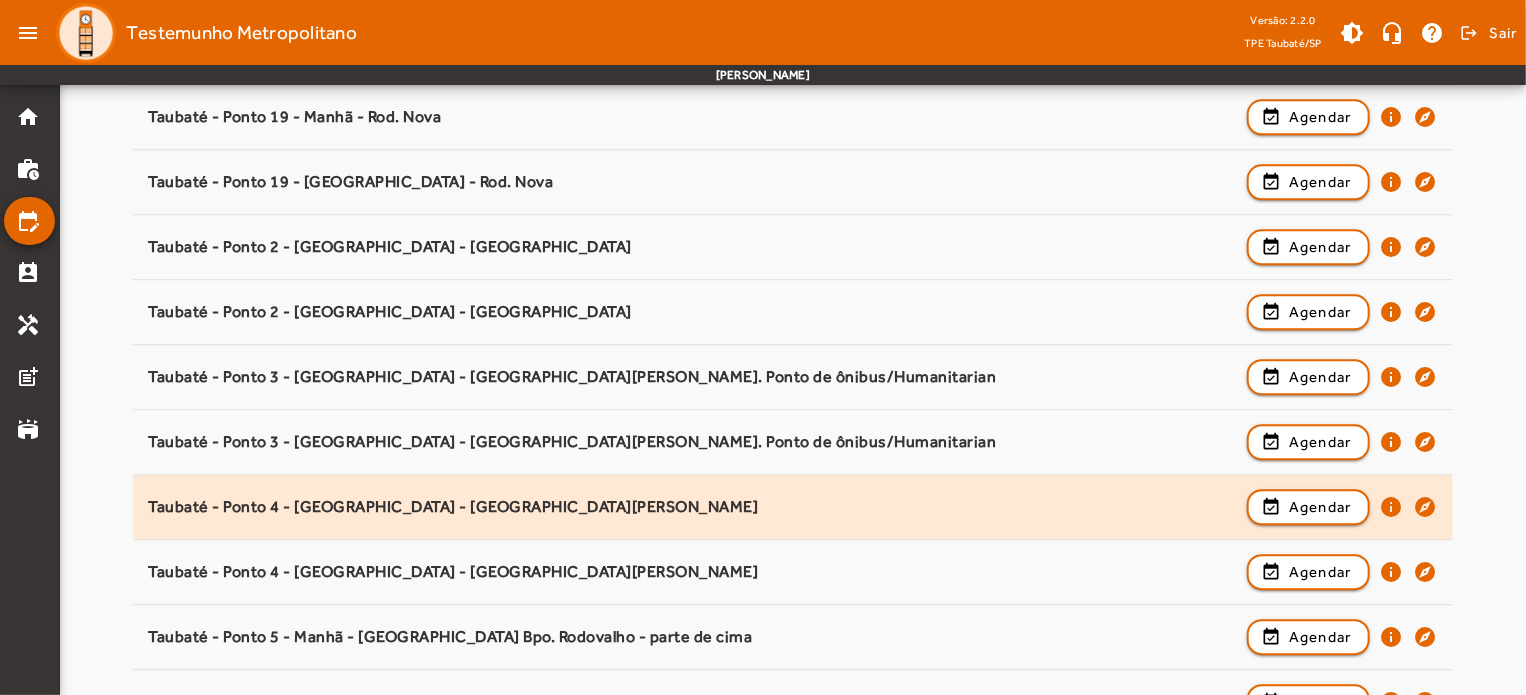 scroll, scrollTop: 2700, scrollLeft: 0, axis: vertical 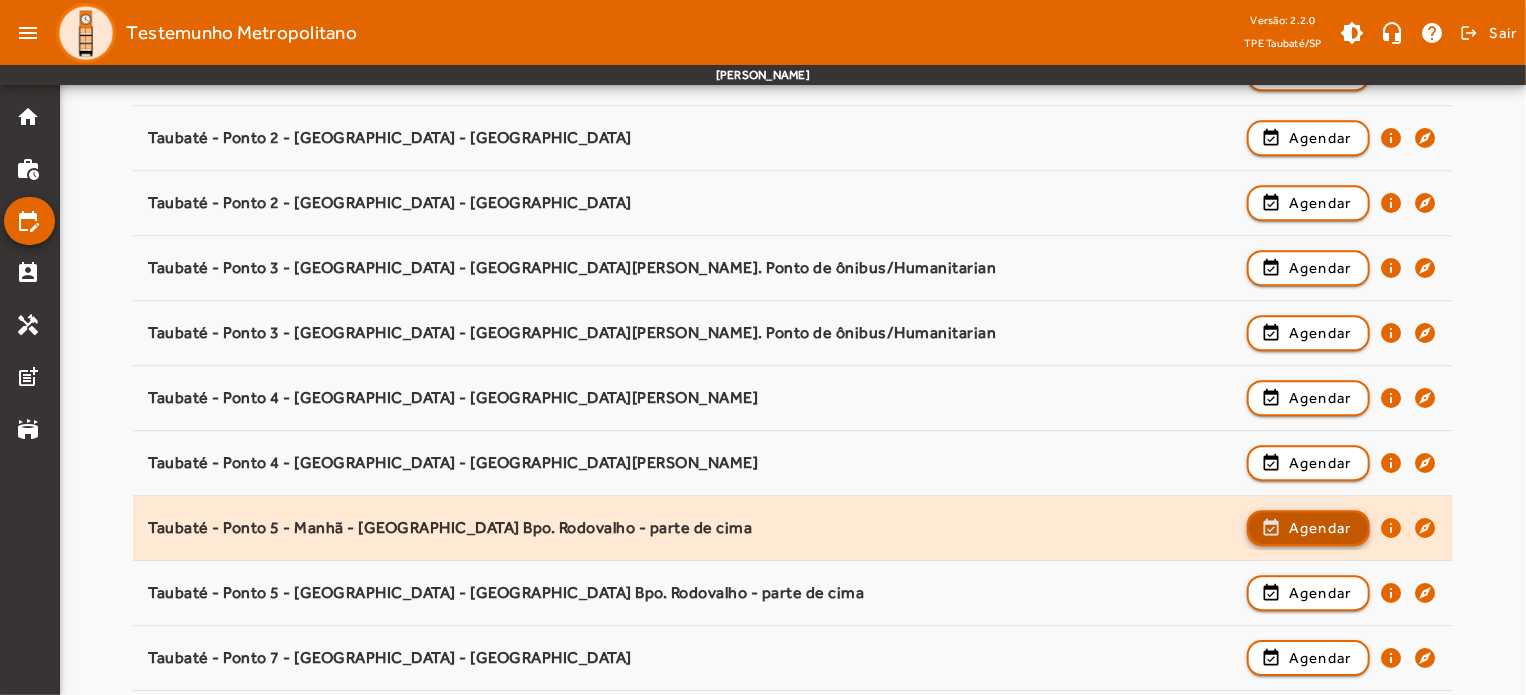 click on "Agendar" 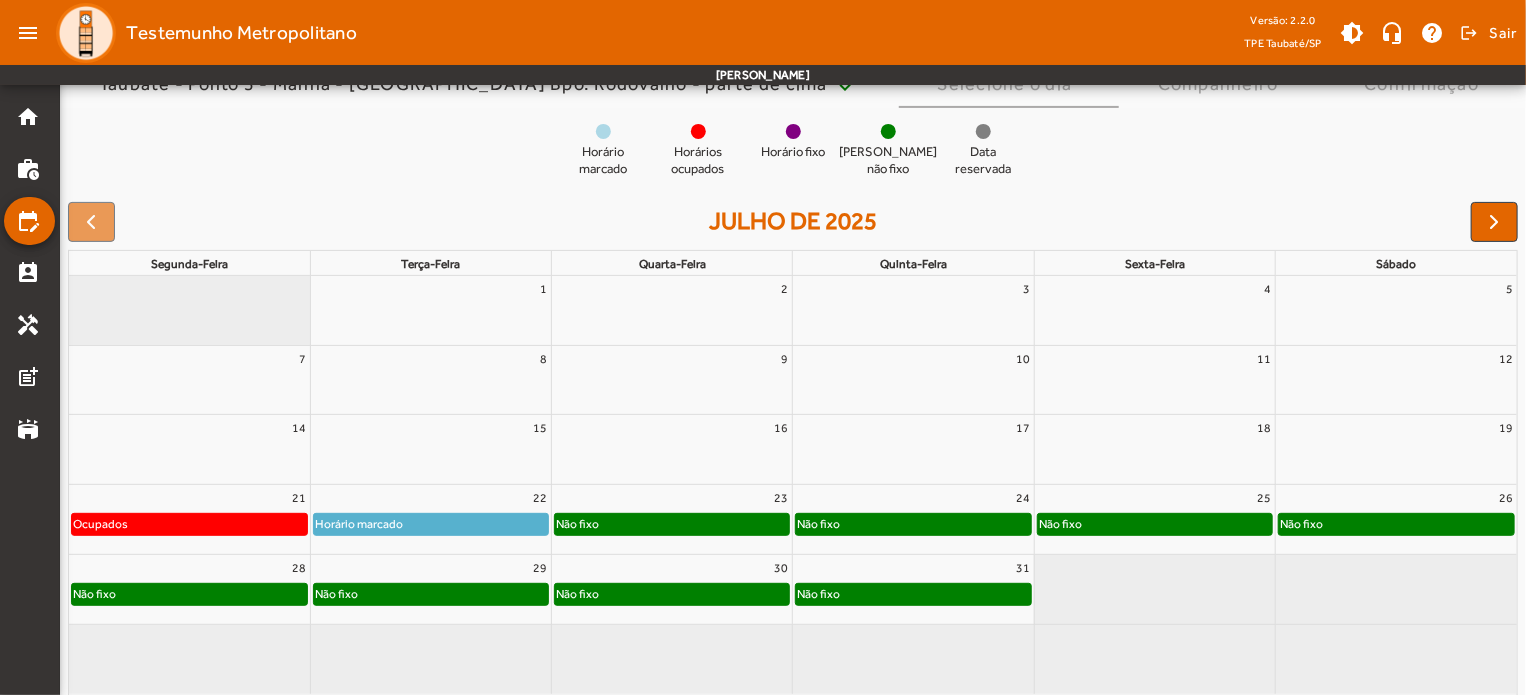 scroll, scrollTop: 190, scrollLeft: 0, axis: vertical 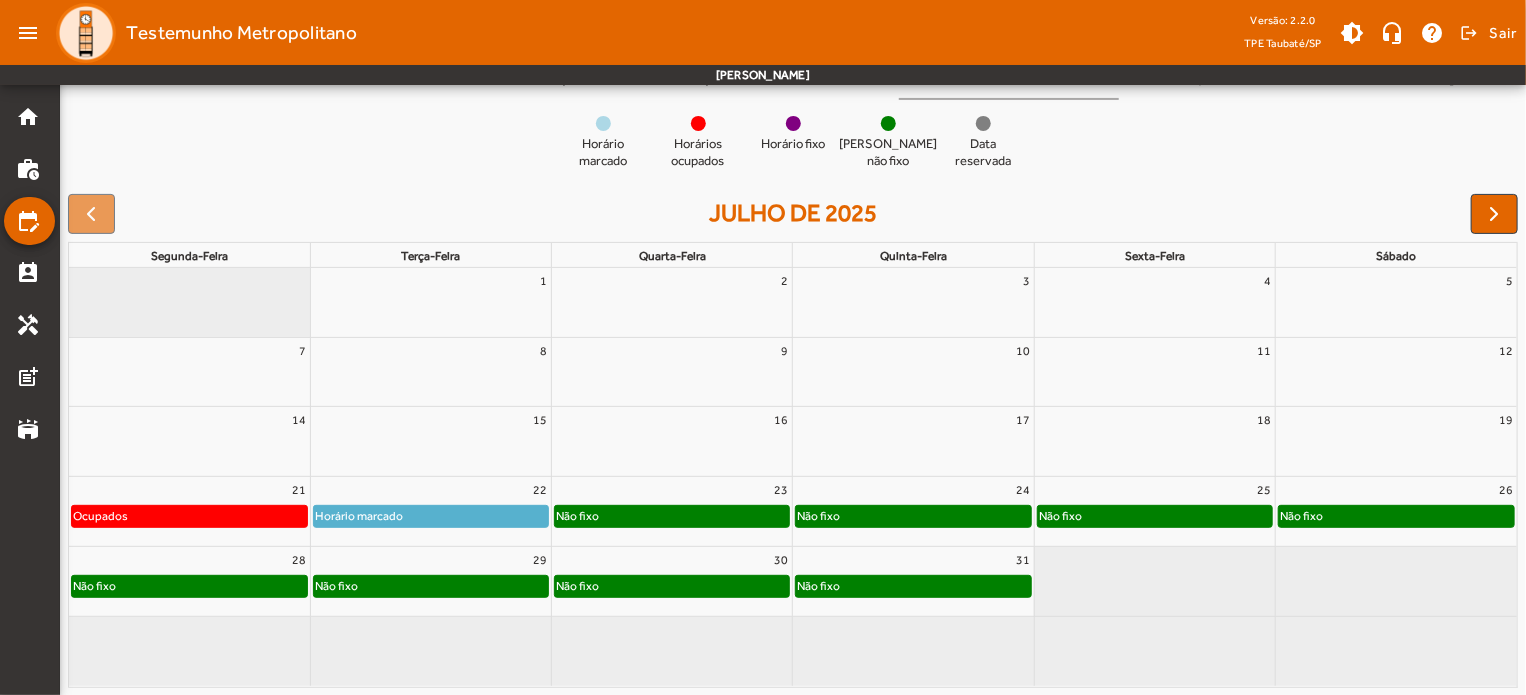 click on "Horário marcado" 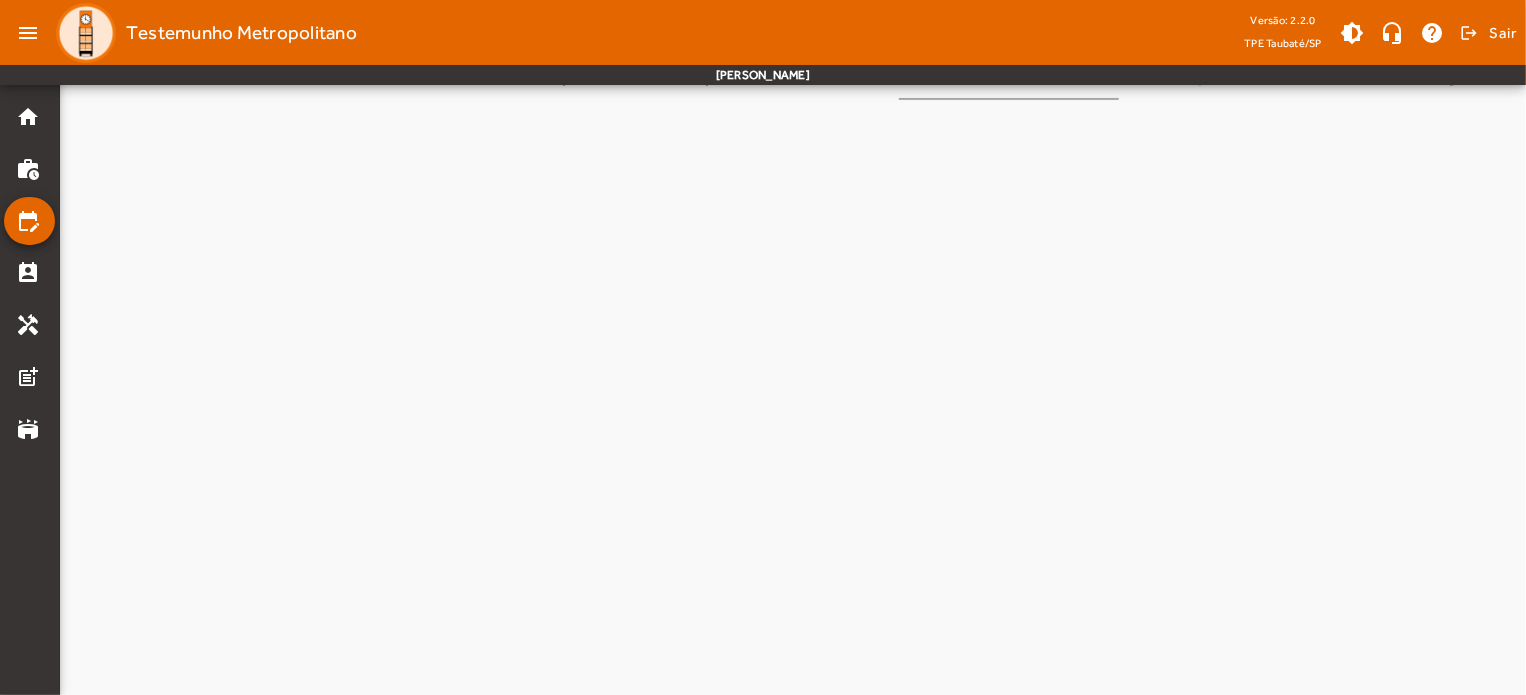 scroll, scrollTop: 0, scrollLeft: 0, axis: both 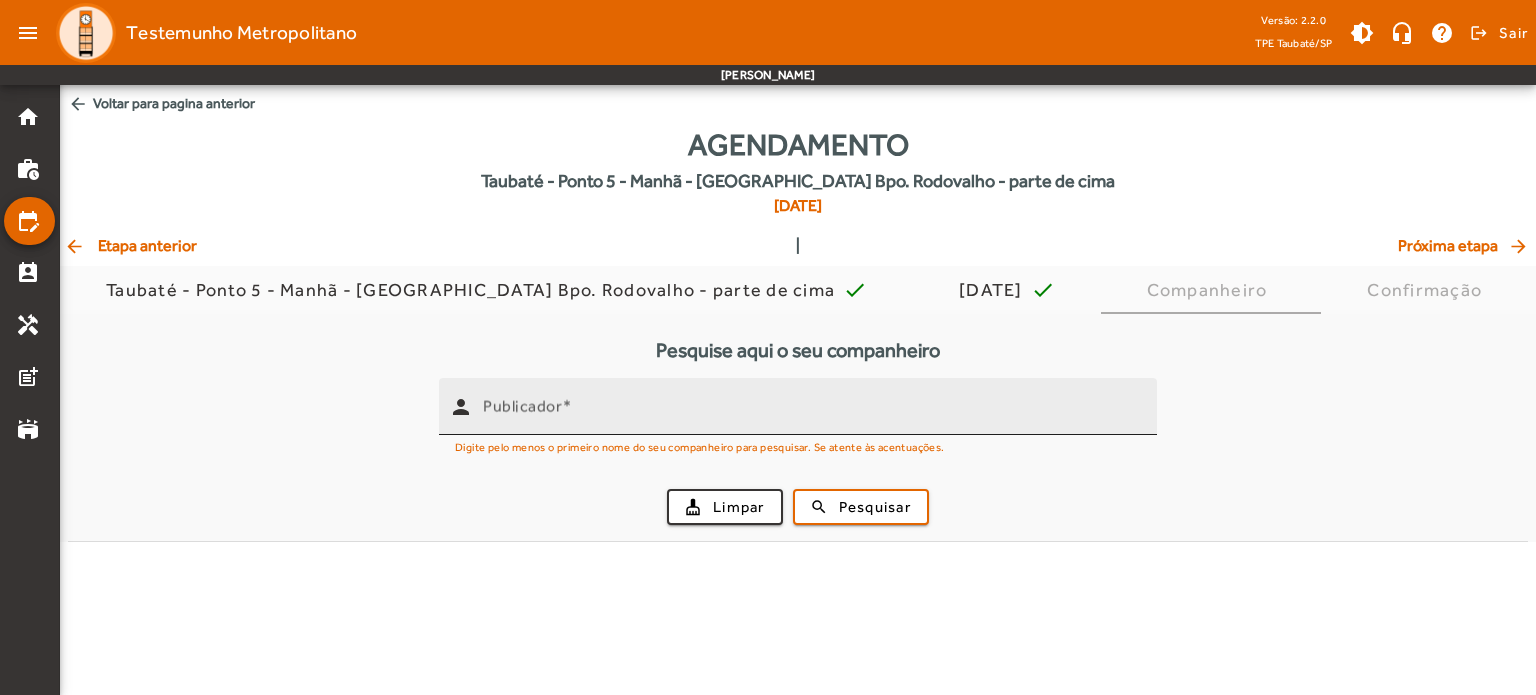 click on "Publicador" at bounding box center (522, 406) 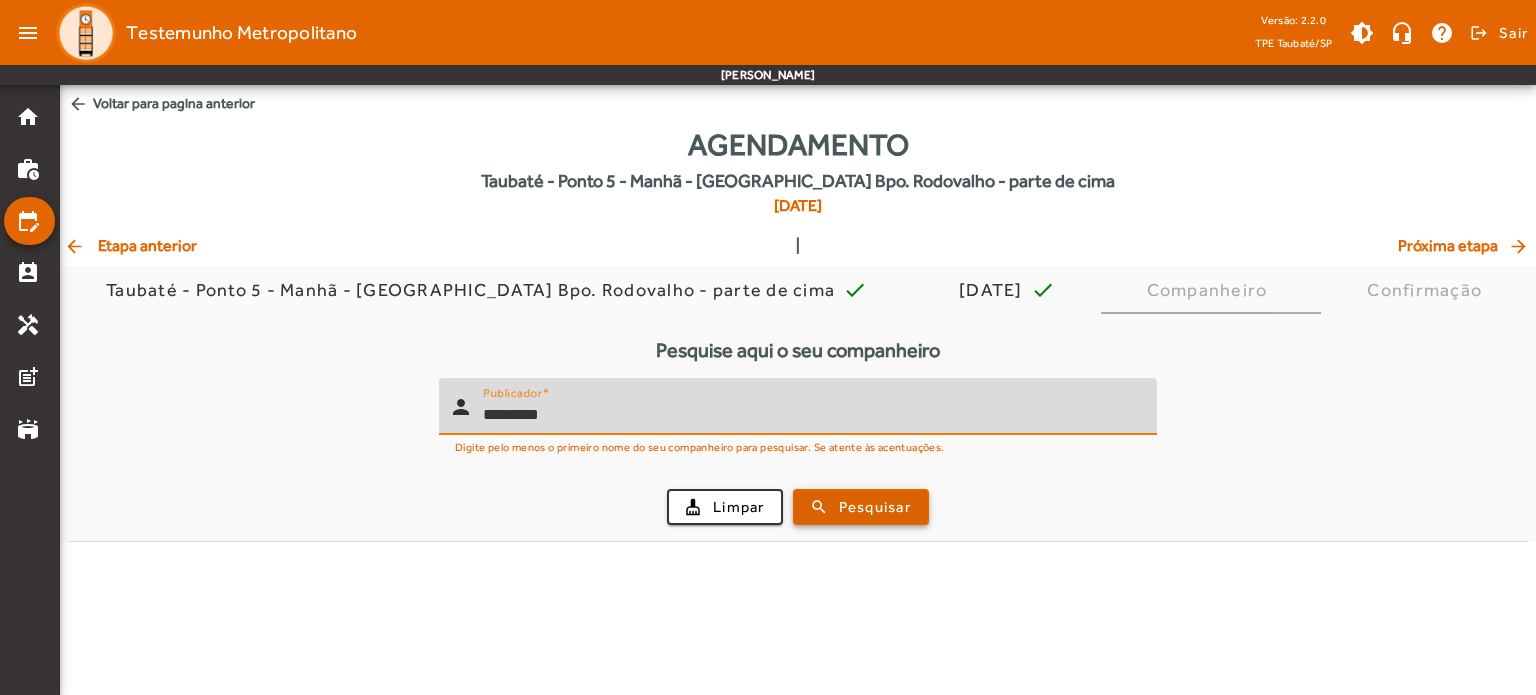 type on "*********" 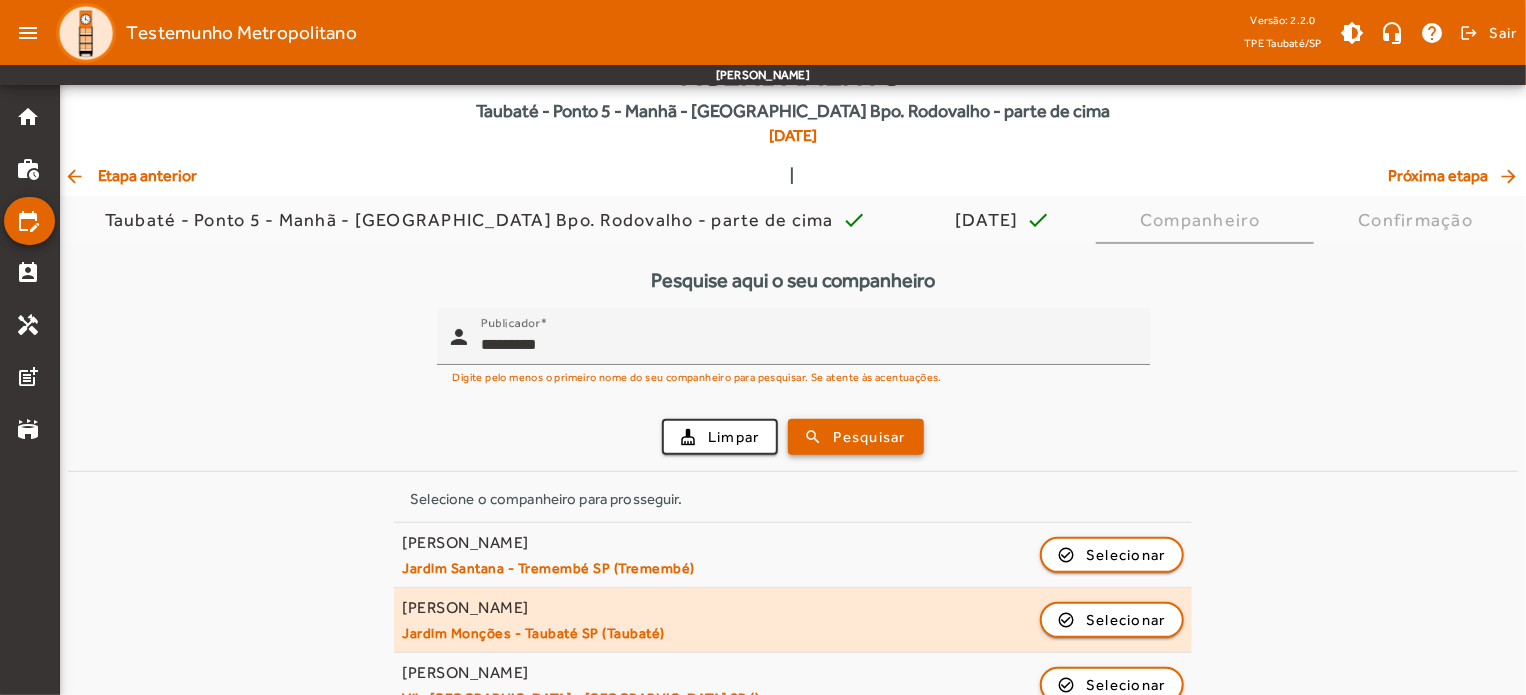 scroll, scrollTop: 100, scrollLeft: 0, axis: vertical 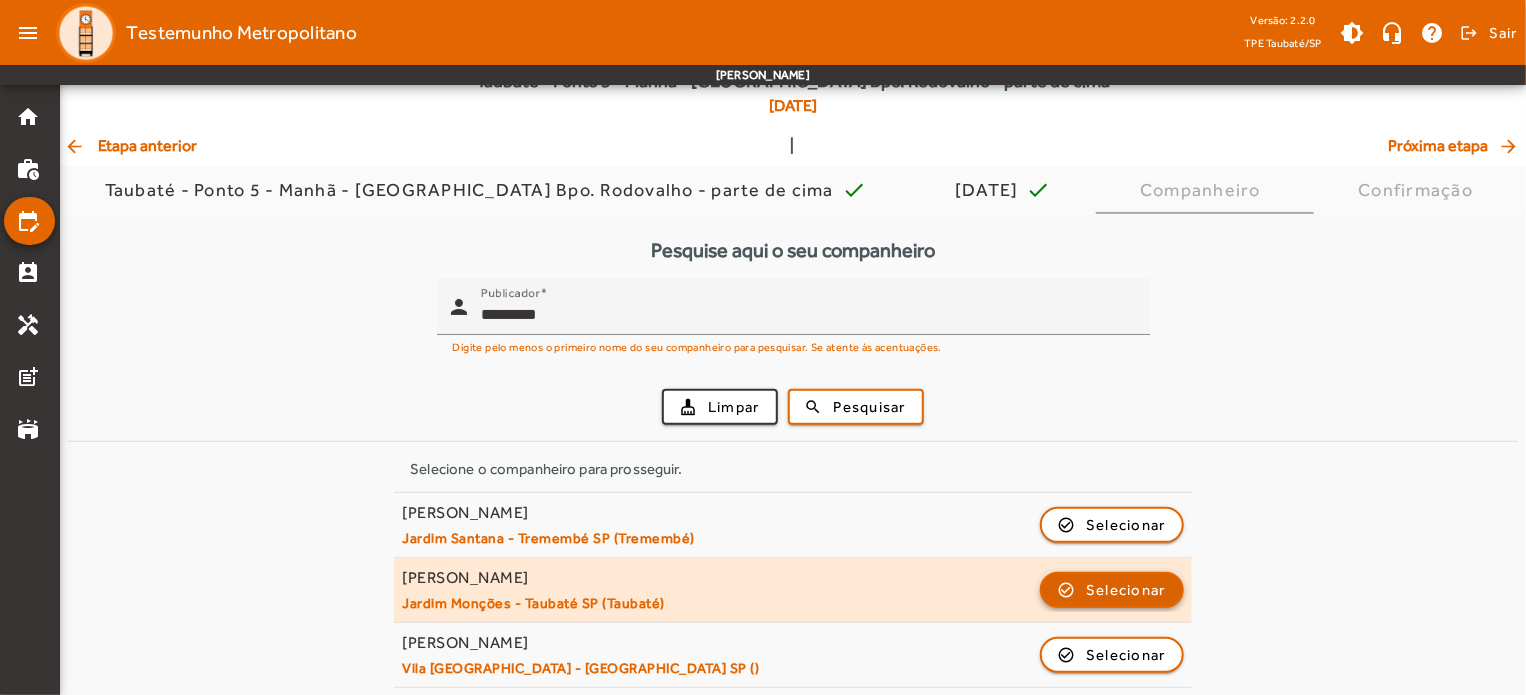 click on "Selecionar" at bounding box center (1126, 655) 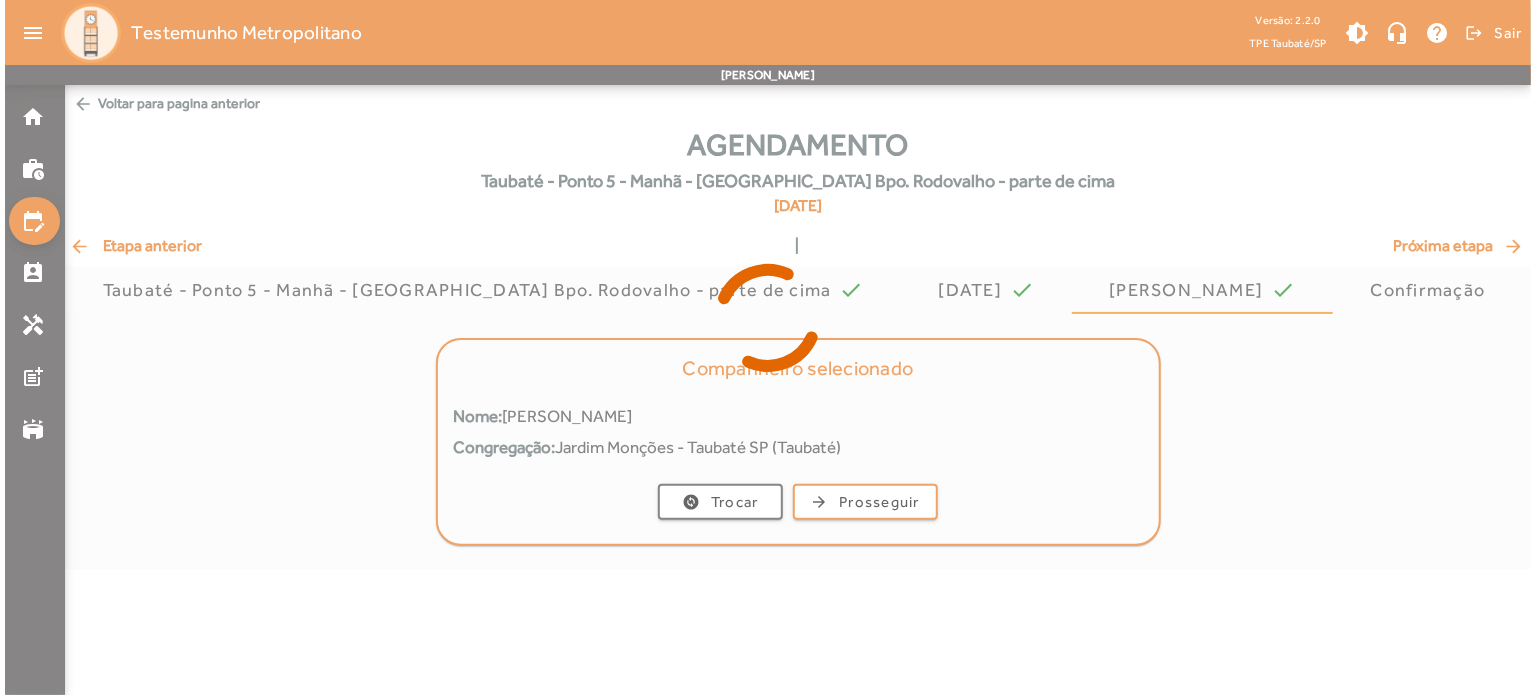 scroll, scrollTop: 0, scrollLeft: 0, axis: both 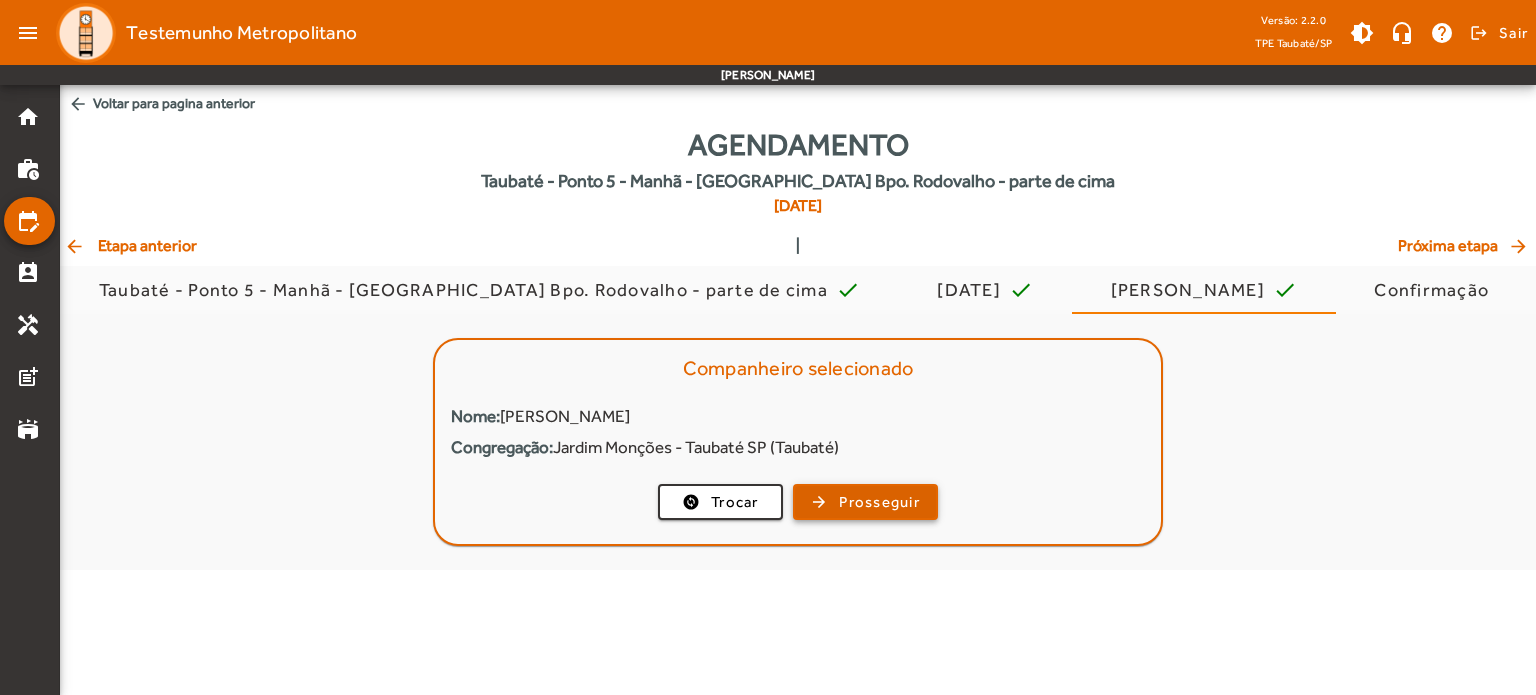 click on "Prosseguir" 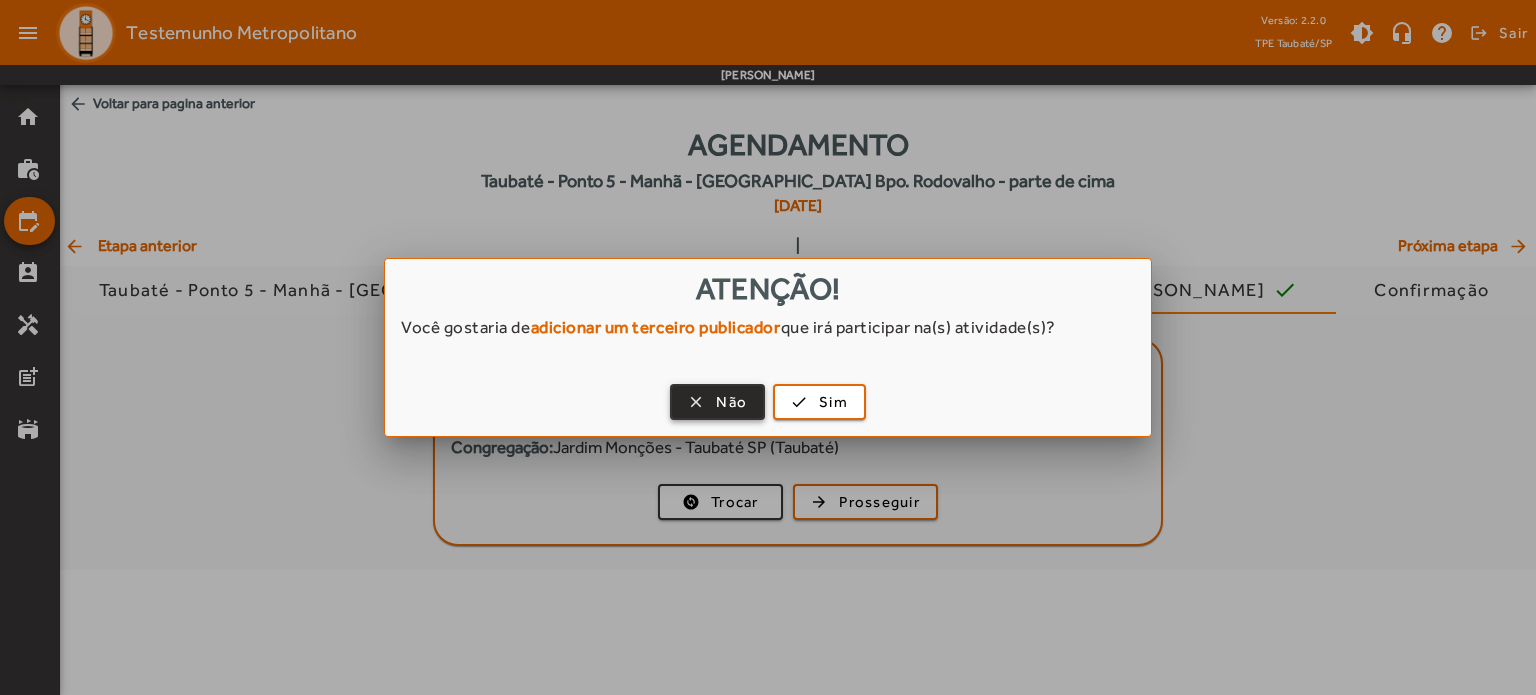 click at bounding box center (717, 402) 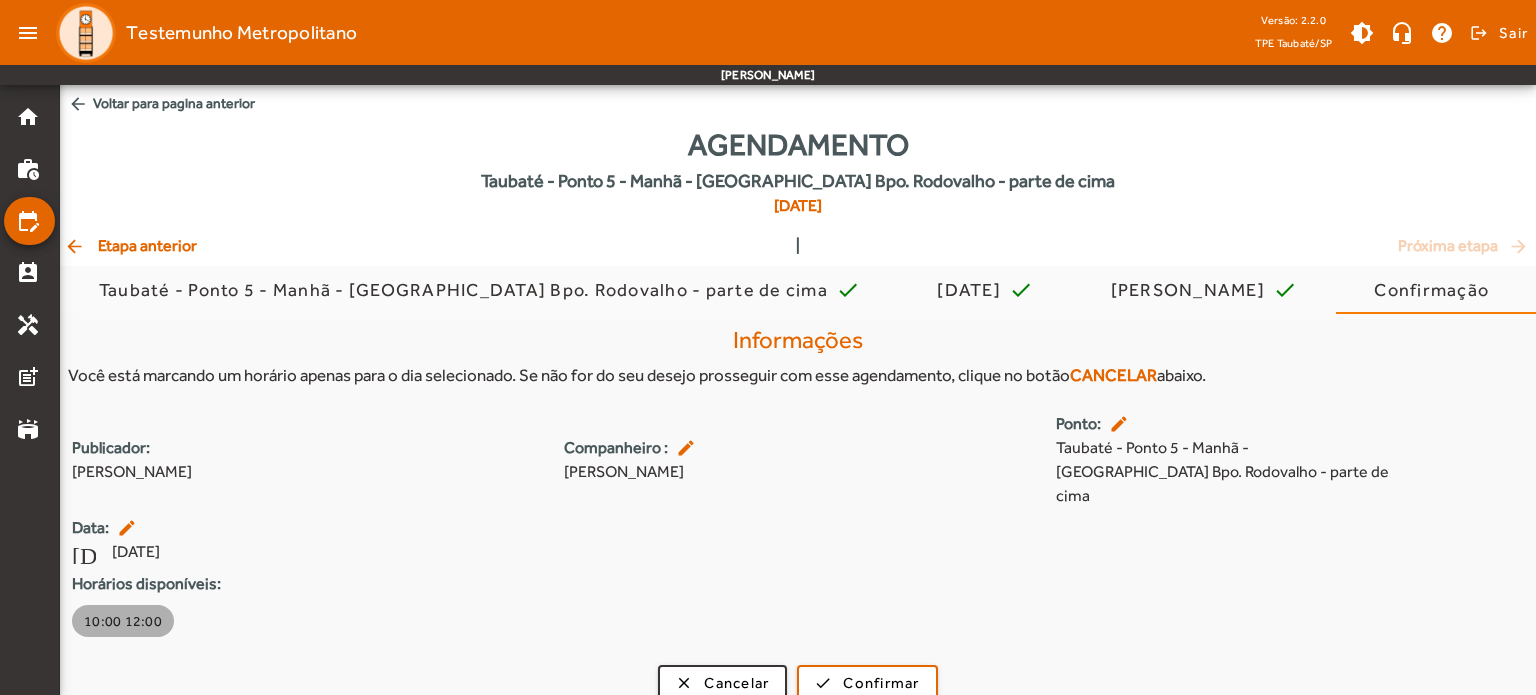 click on "10:00 12:00" at bounding box center (123, 621) 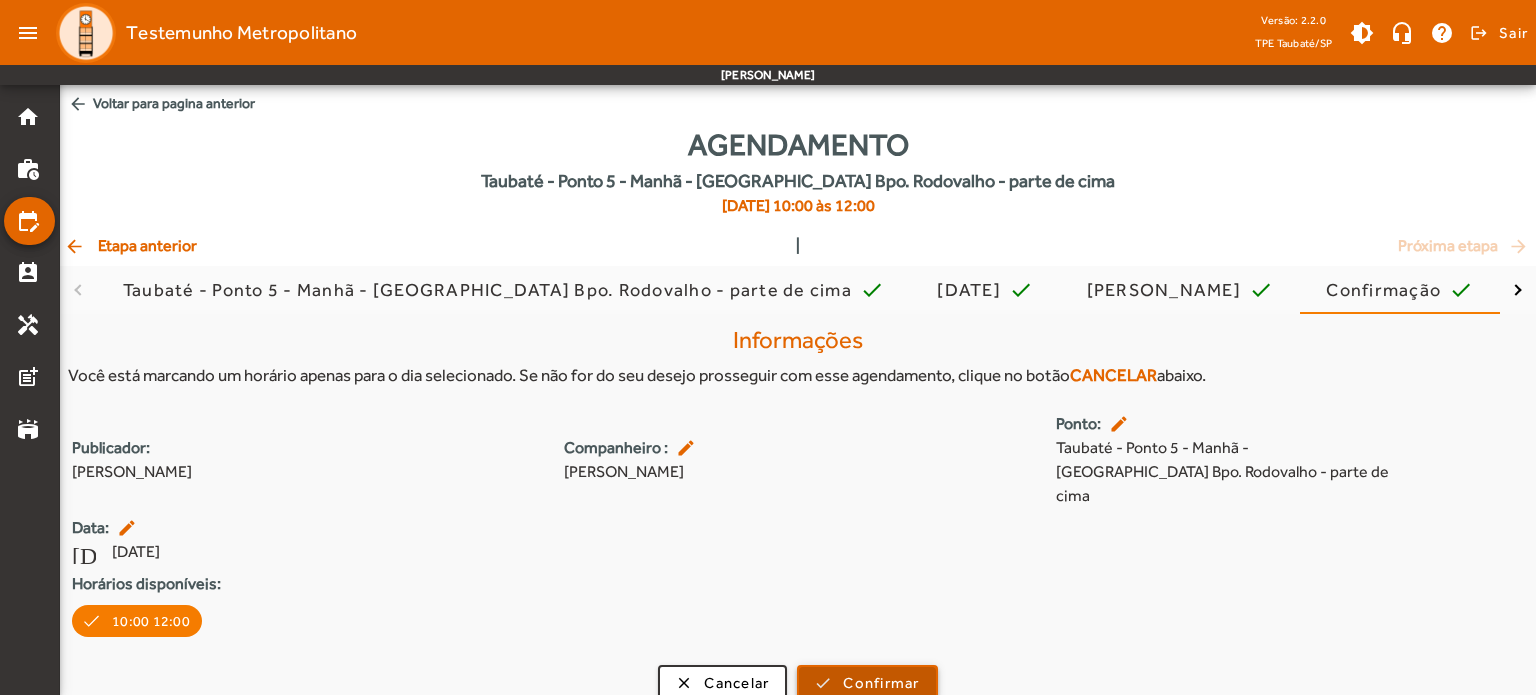 click on "Confirmar" at bounding box center (881, 683) 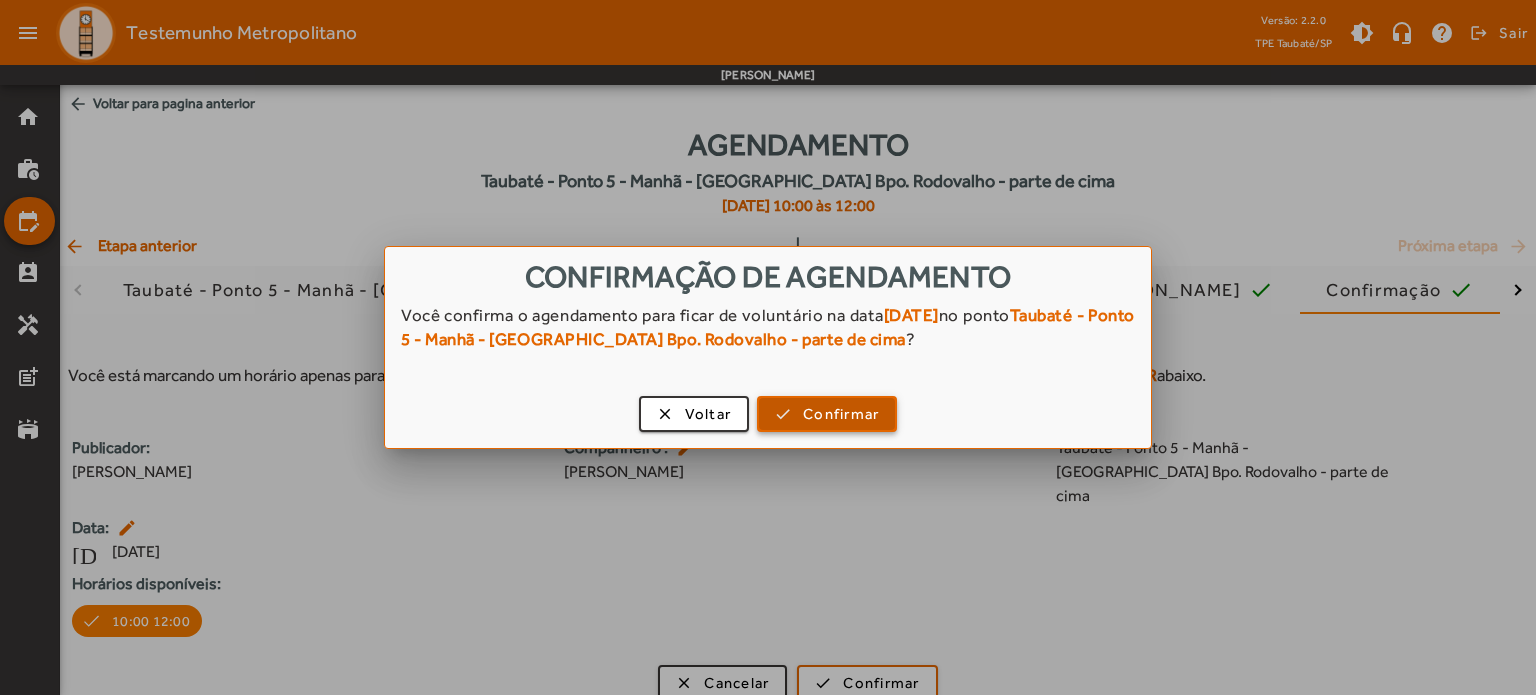 click on "Confirmar" at bounding box center [841, 414] 